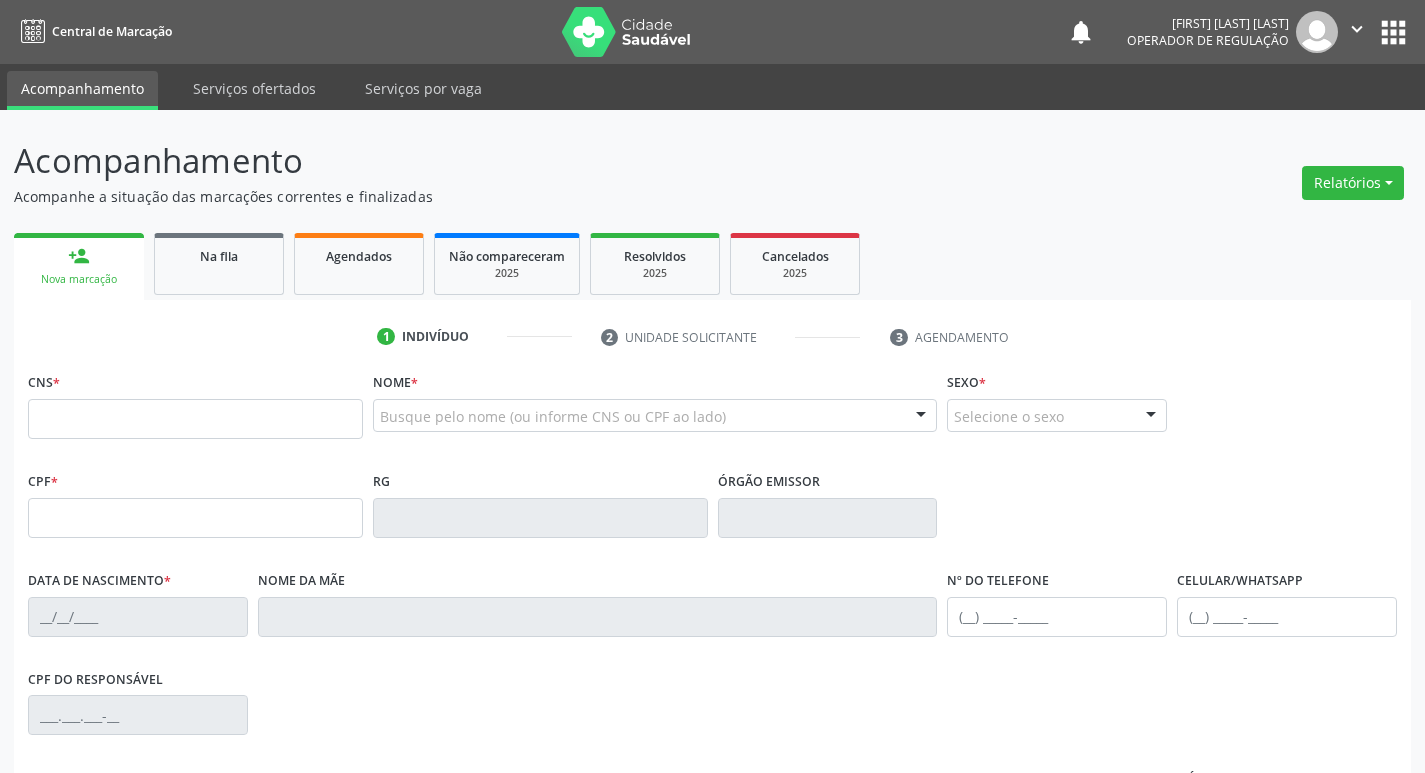 click at bounding box center [195, 419] 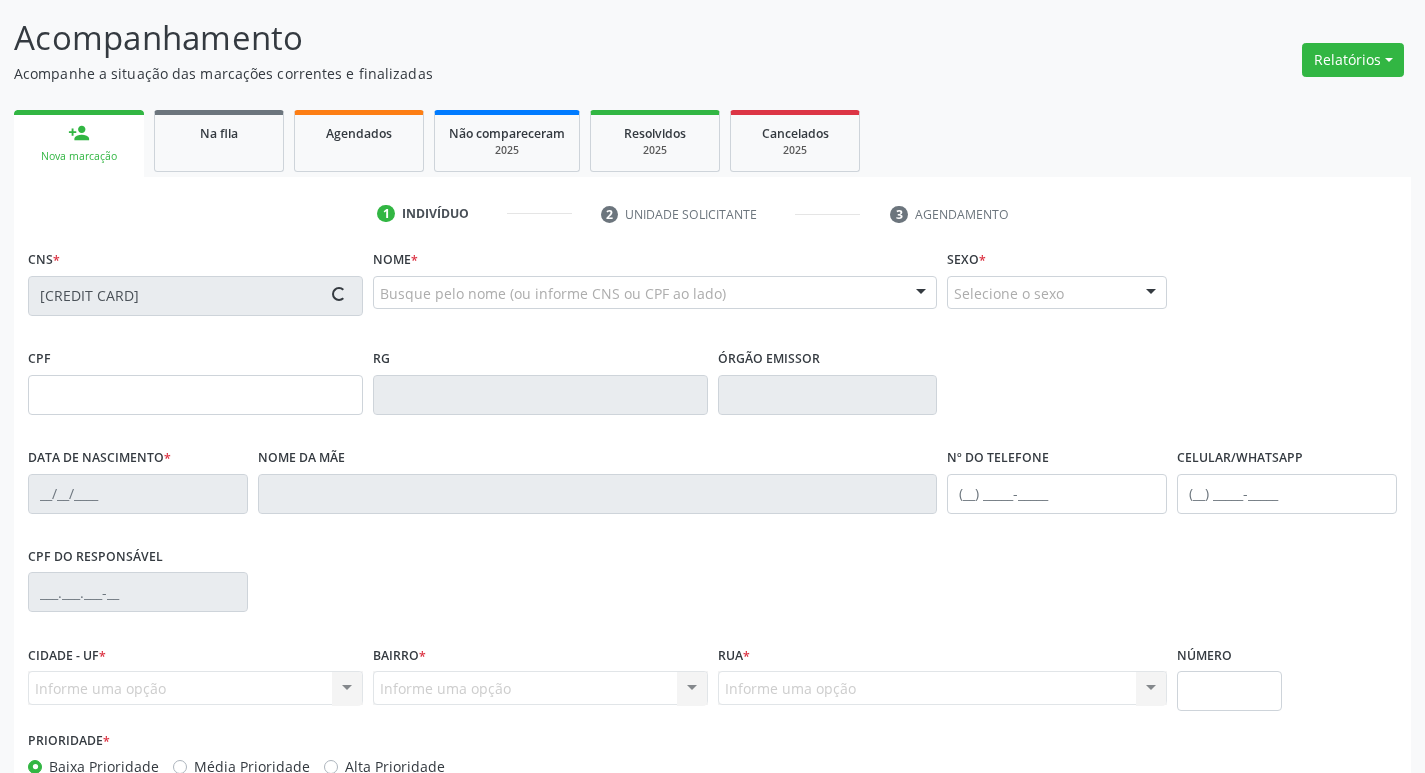 scroll, scrollTop: 311, scrollLeft: 0, axis: vertical 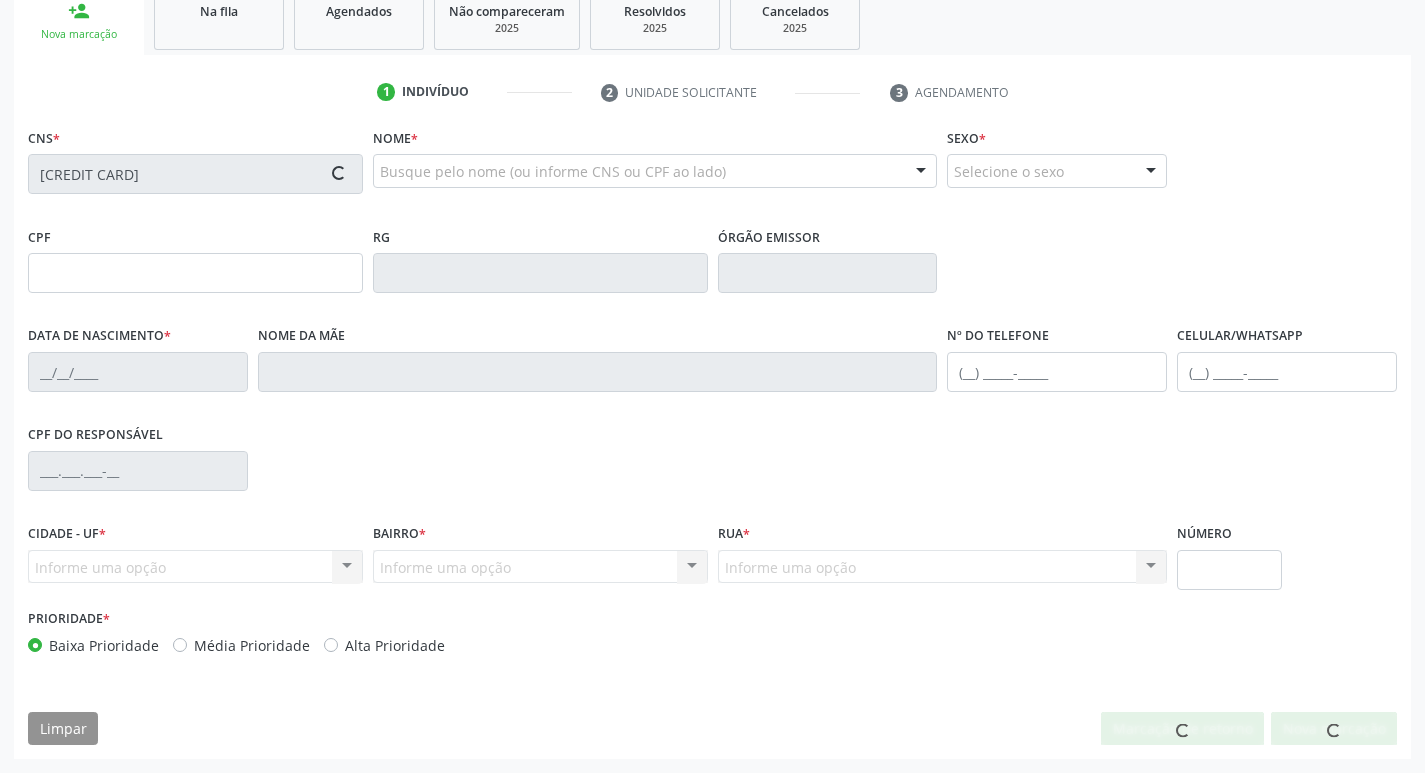 type on "015.784.544-33" 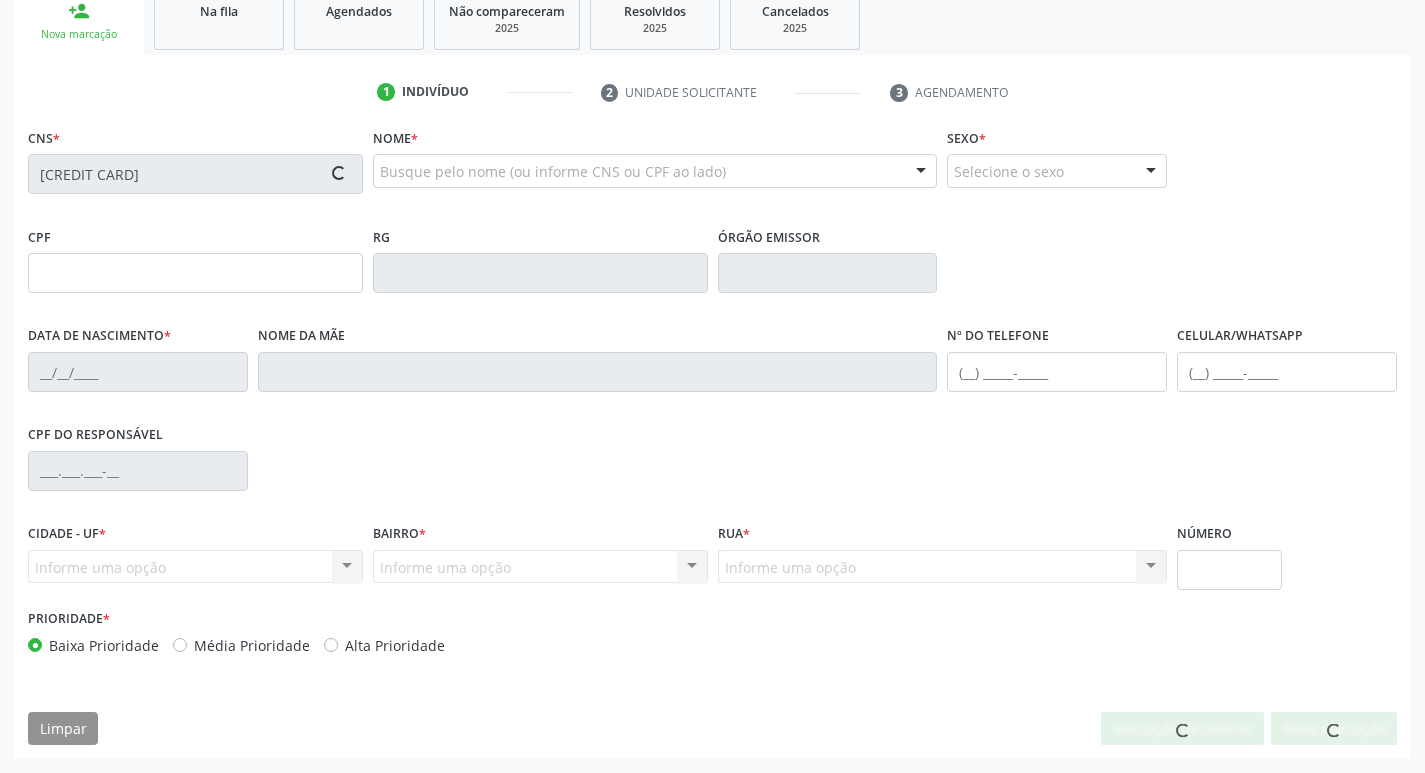 type on "25/11/1990" 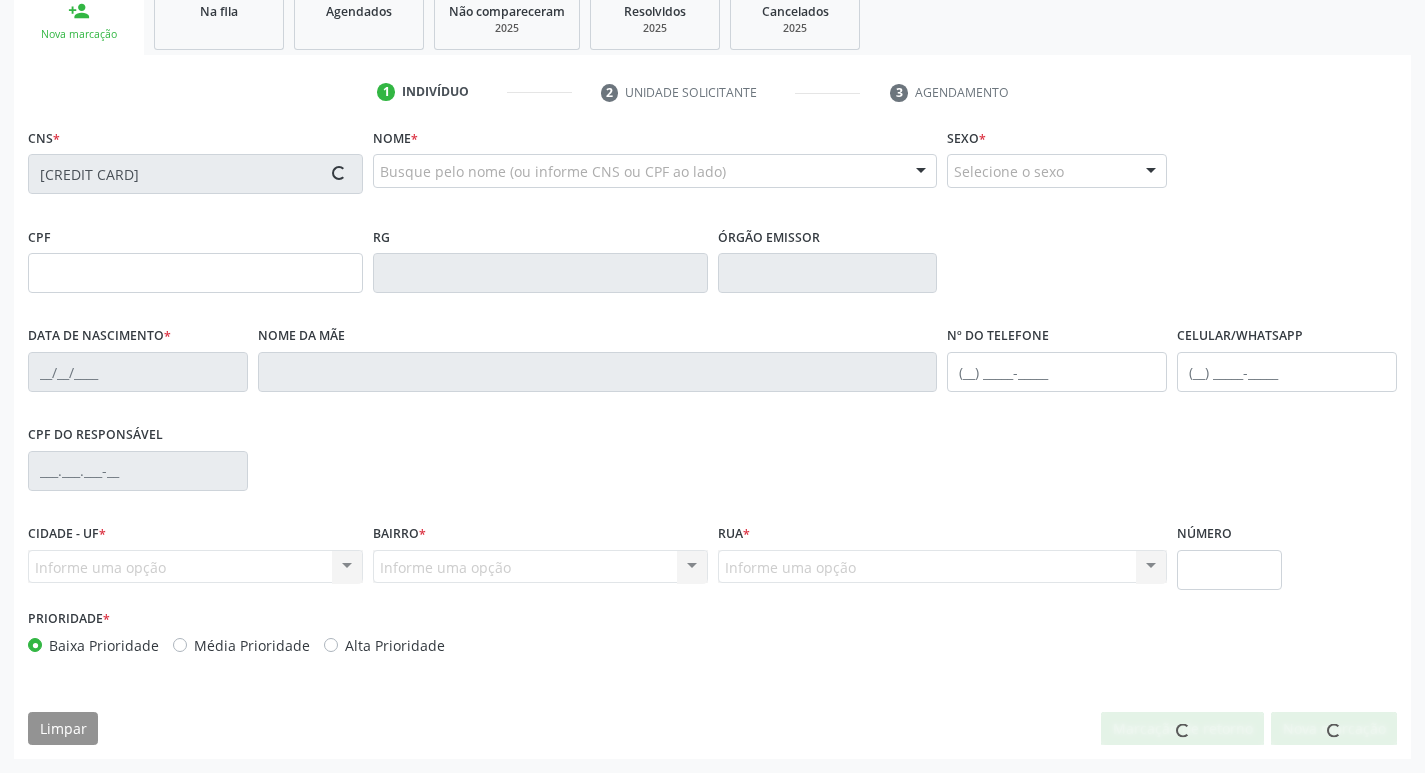 type on "Kátia Cilene Pereira" 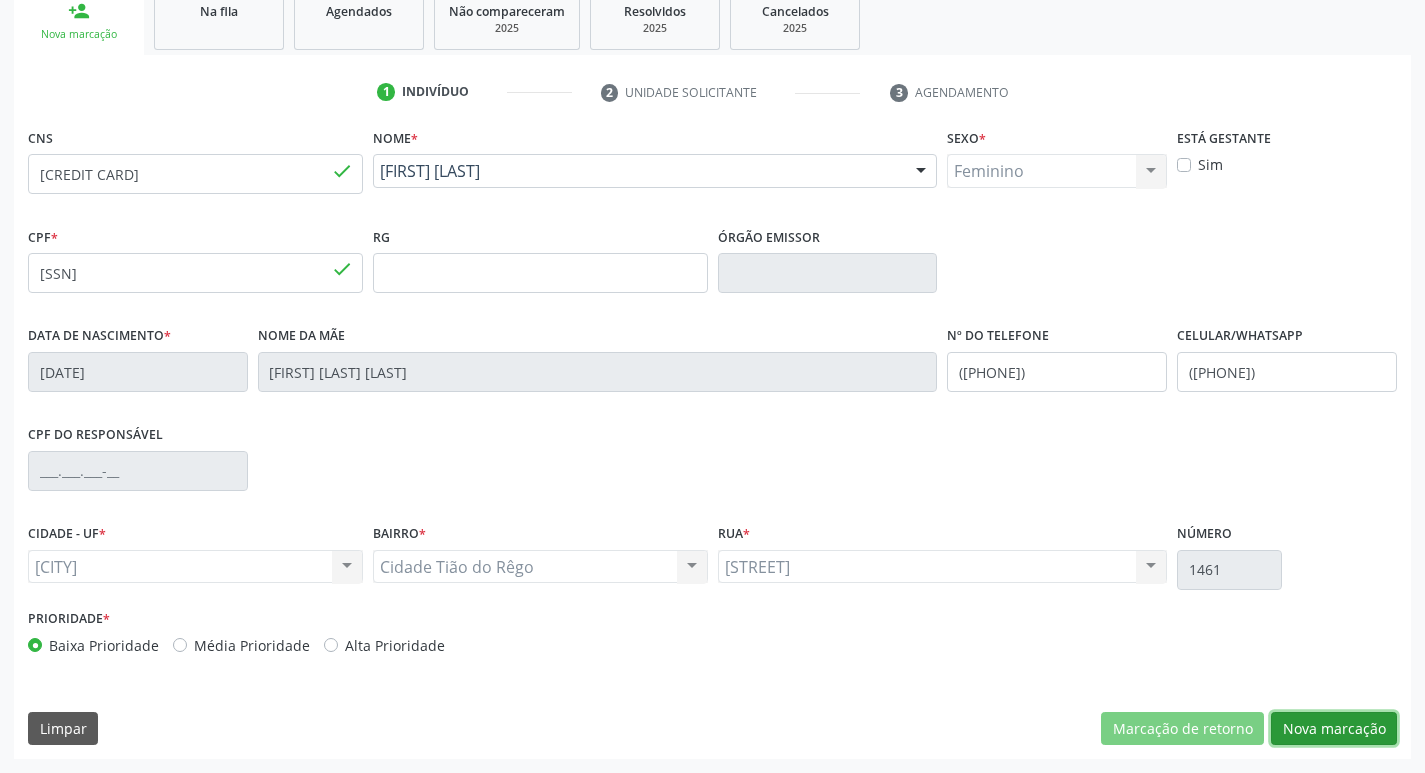 click on "Nova marcação" at bounding box center (1334, 729) 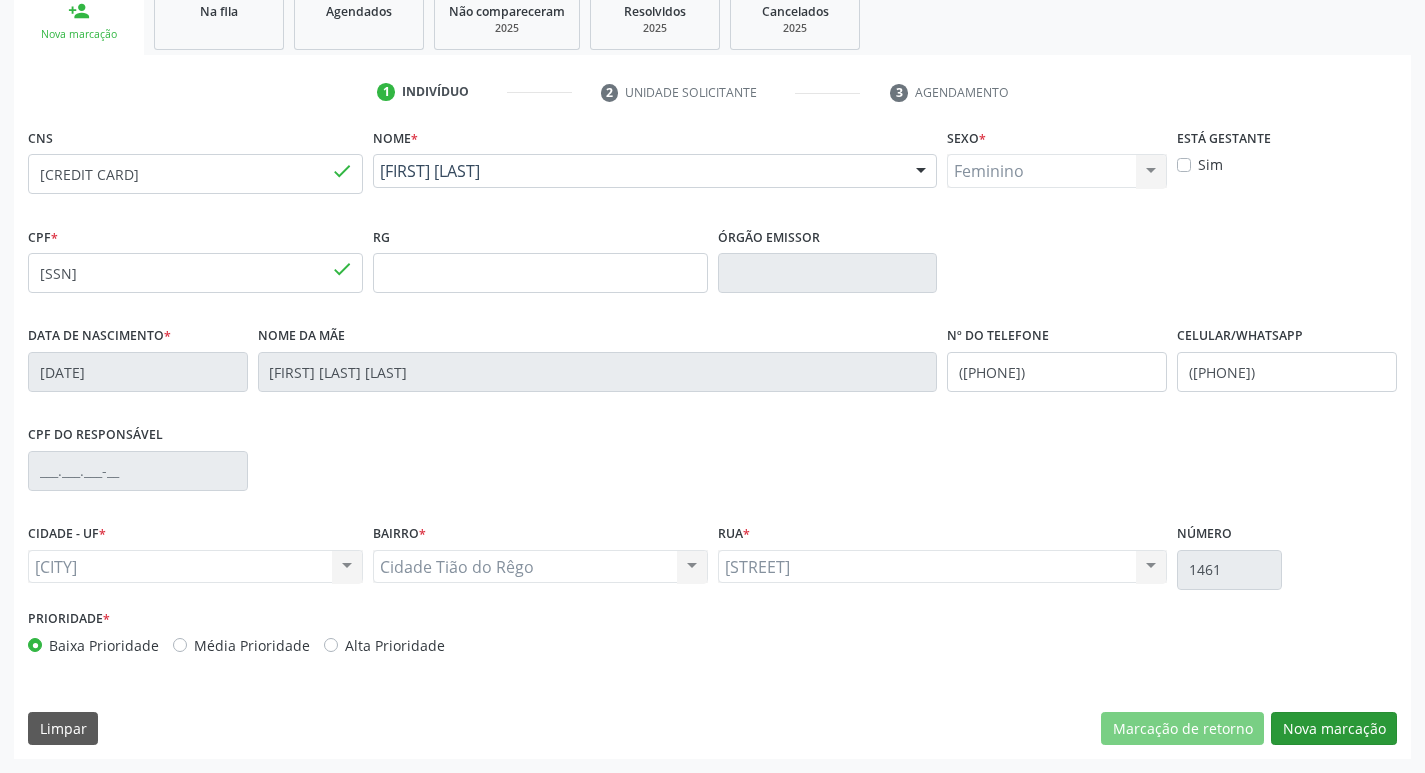 scroll, scrollTop: 133, scrollLeft: 0, axis: vertical 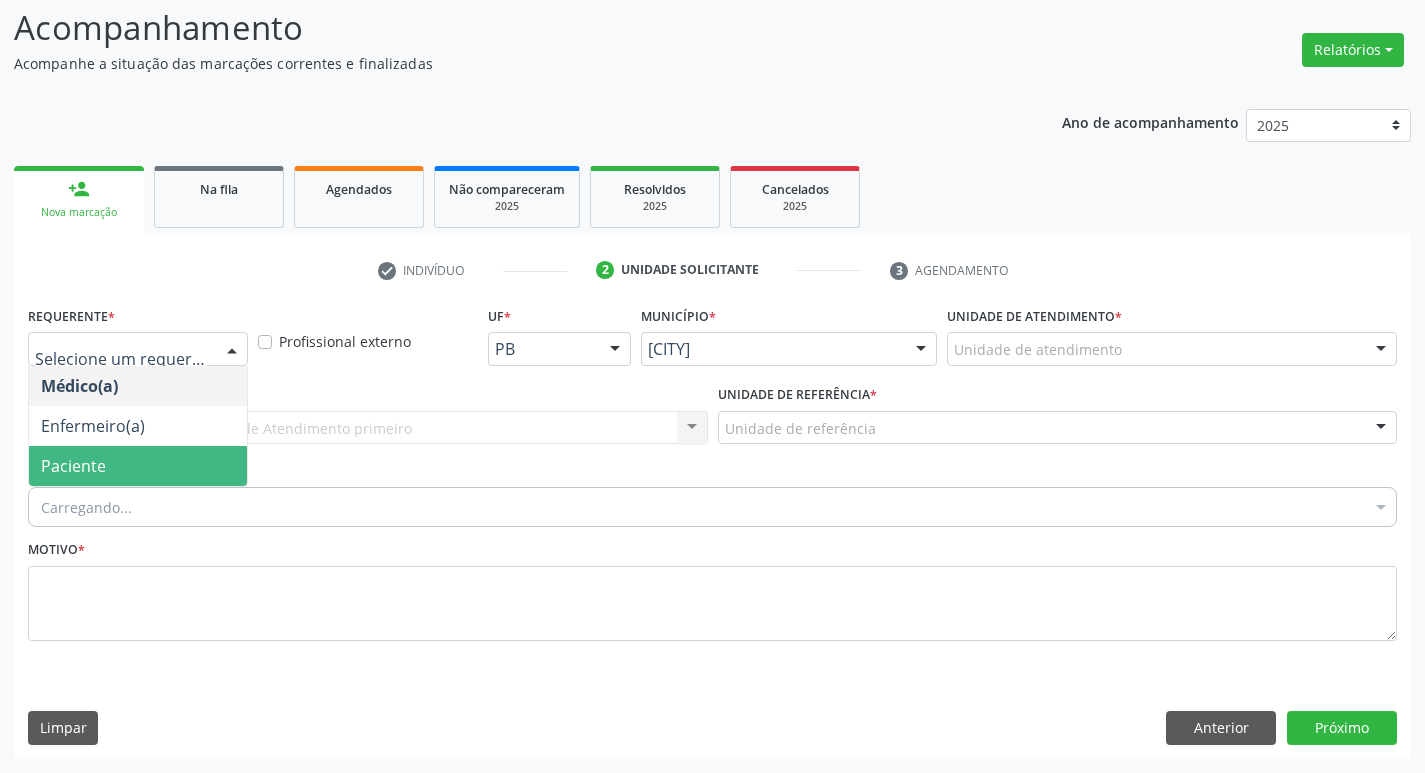 click on "Paciente" at bounding box center [138, 466] 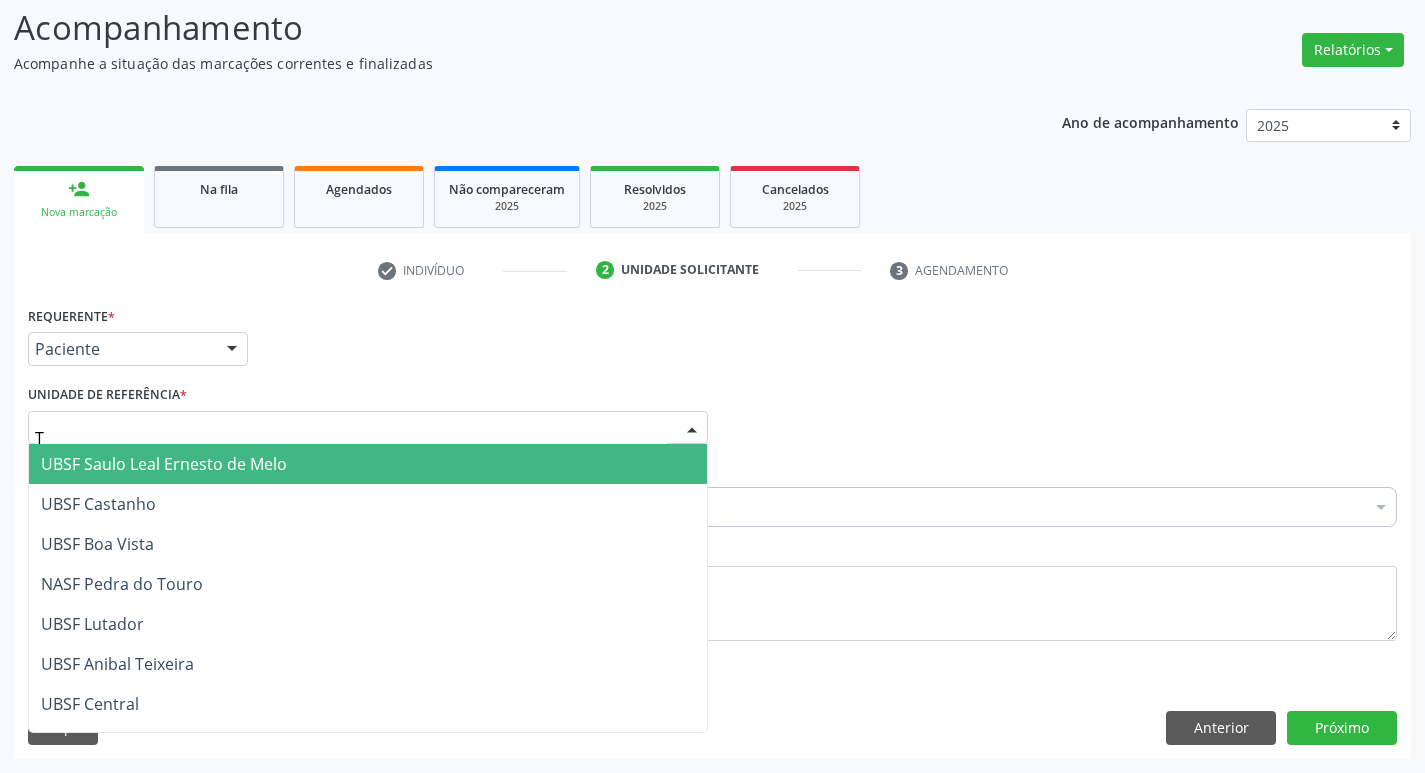 type on "TI" 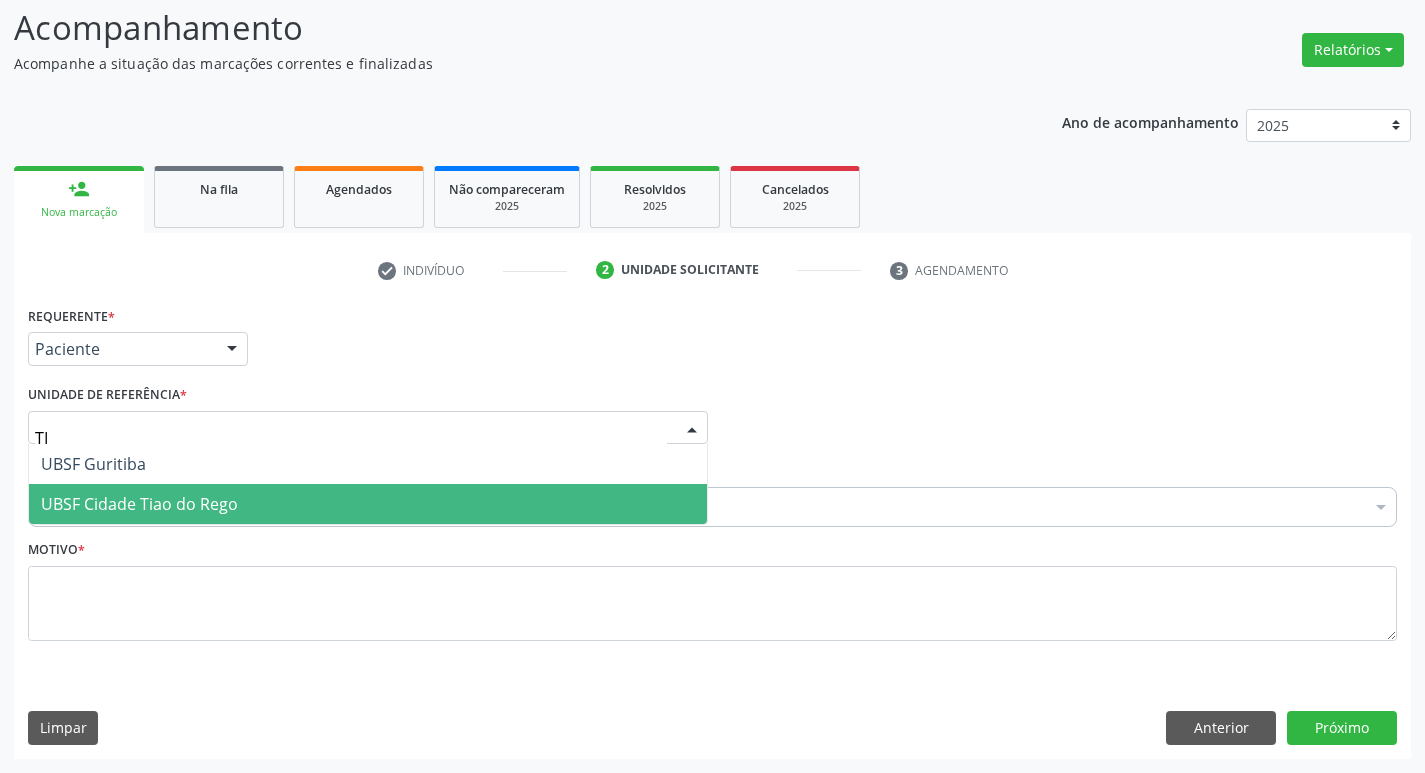 click on "[CITY] Tiao do Rego" at bounding box center [139, 504] 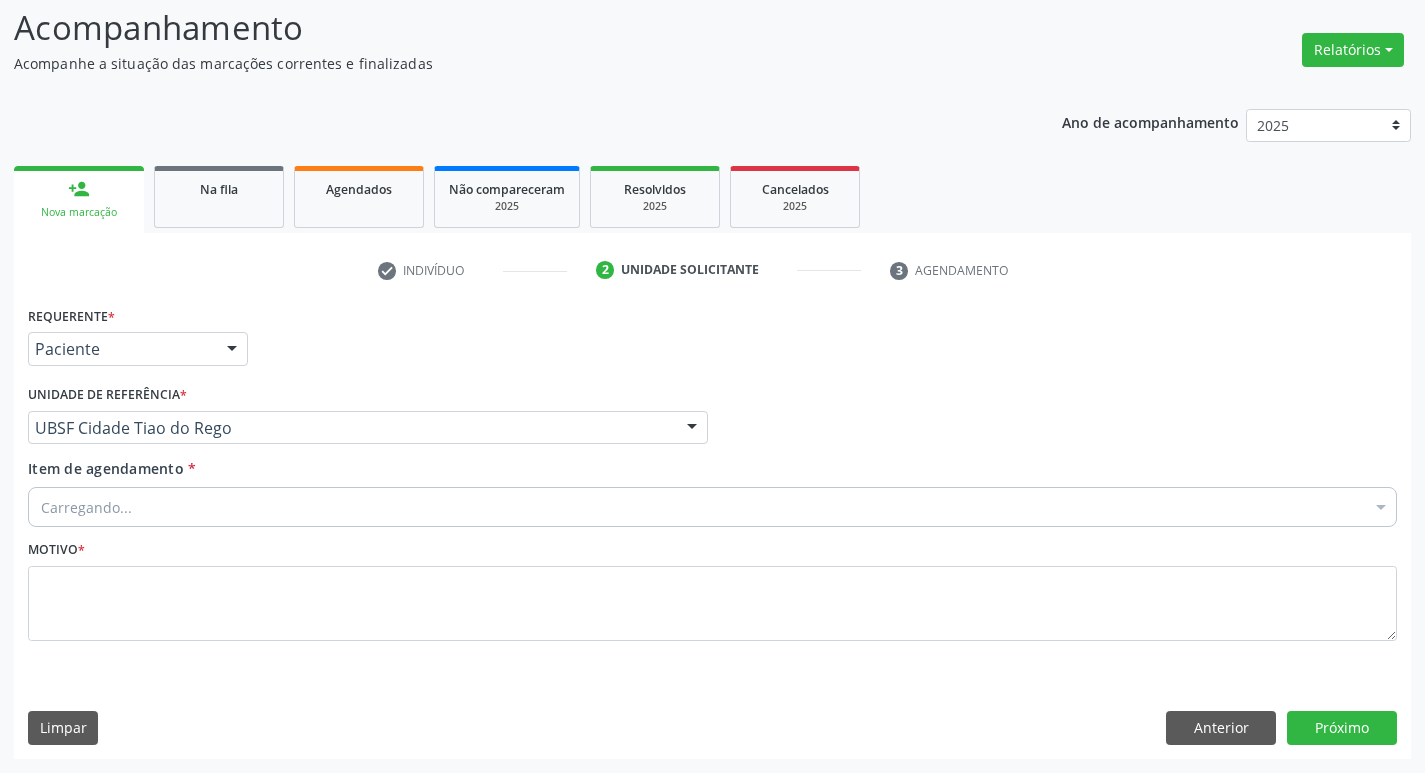 click on "Carregando..." at bounding box center [712, 507] 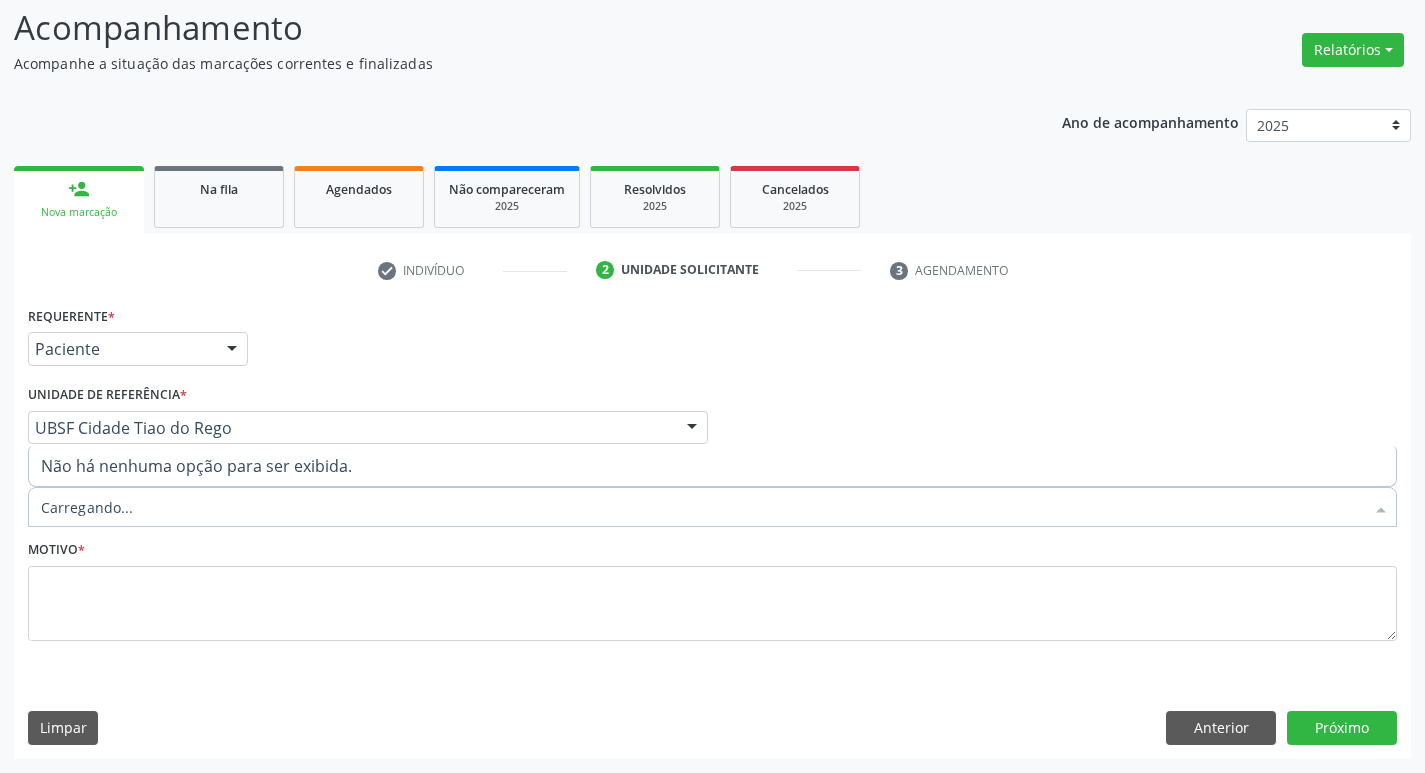 click on "Item de agendamento
*" at bounding box center [702, 507] 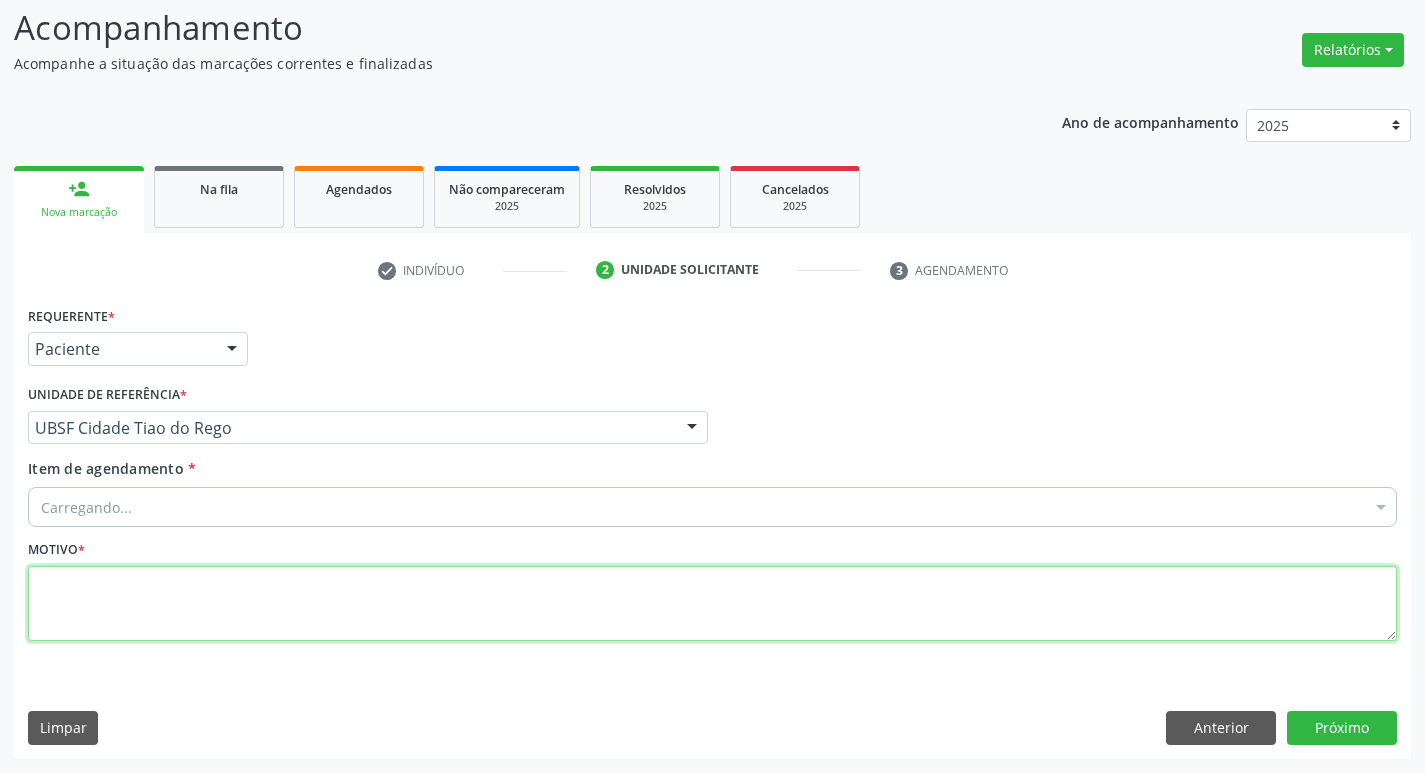 click at bounding box center (712, 604) 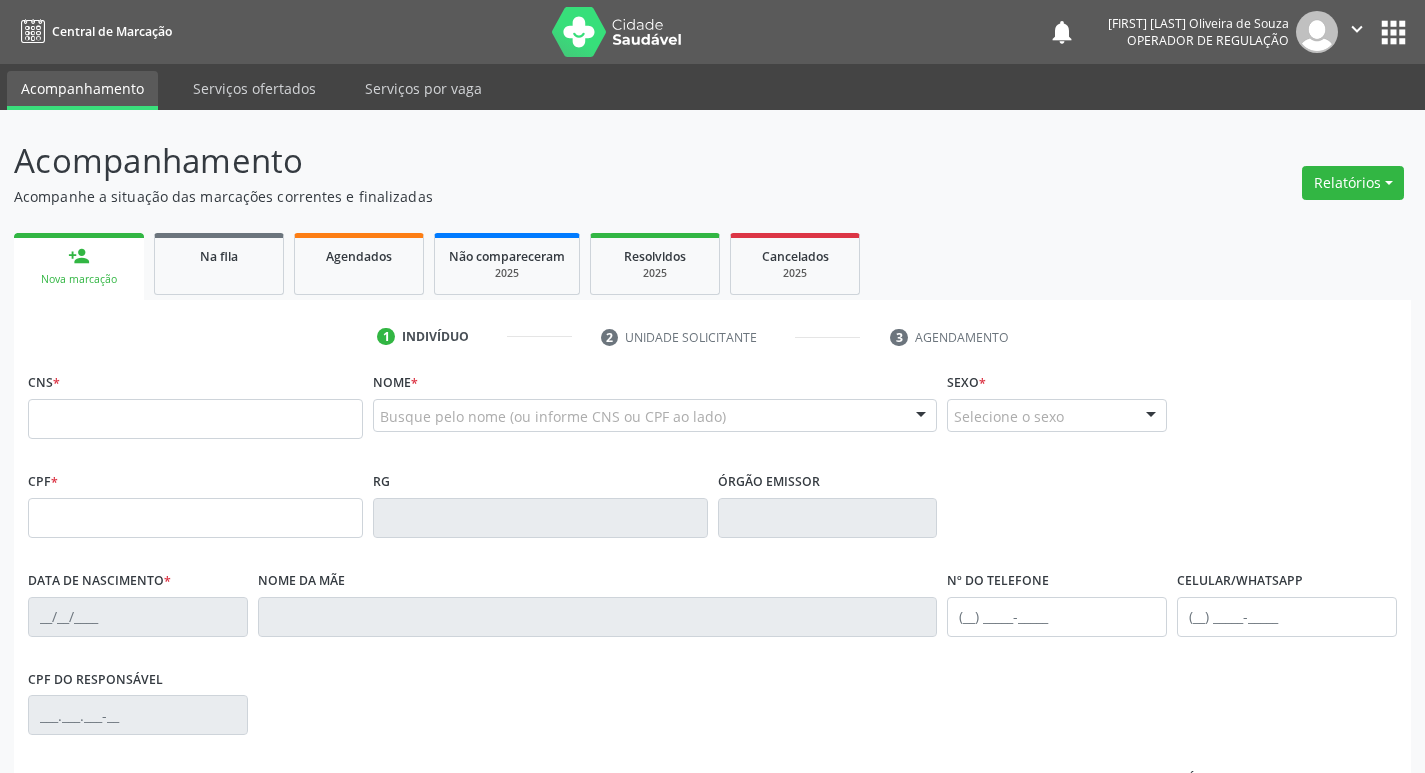 scroll, scrollTop: 133, scrollLeft: 0, axis: vertical 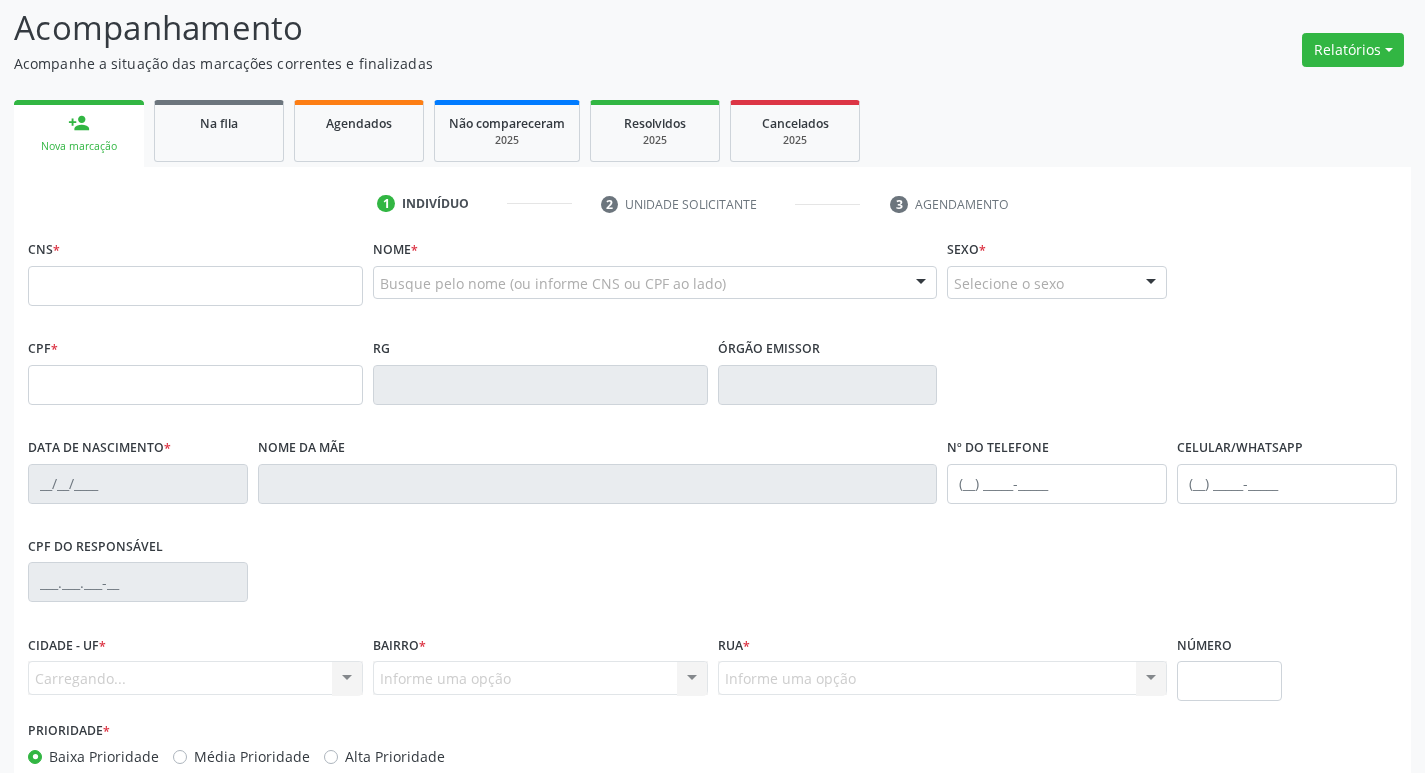 click on "1
Indivíduo
2
Unidade solicitante
3
Agendamento
CNS
*
Nome
*
Busque pelo nome (ou informe CNS ou CPF ao lado)
Nenhum resultado encontrado para: "   "
Digite o nome
Sexo
*
Selecione o sexo
Masculino   Feminino
Nenhum resultado encontrado para: "   "
Não há nenhuma opção para ser exibida.
CPF
*
RG
Órgão emissor
Data de nascimento
*
Nome da mãe
Nº do Telefone
Celular/WhatsApp
CPF do responsável
Cidade - UF
*
Carregando...
Nenhum resultado encontrado para: "   "" at bounding box center [712, 529] 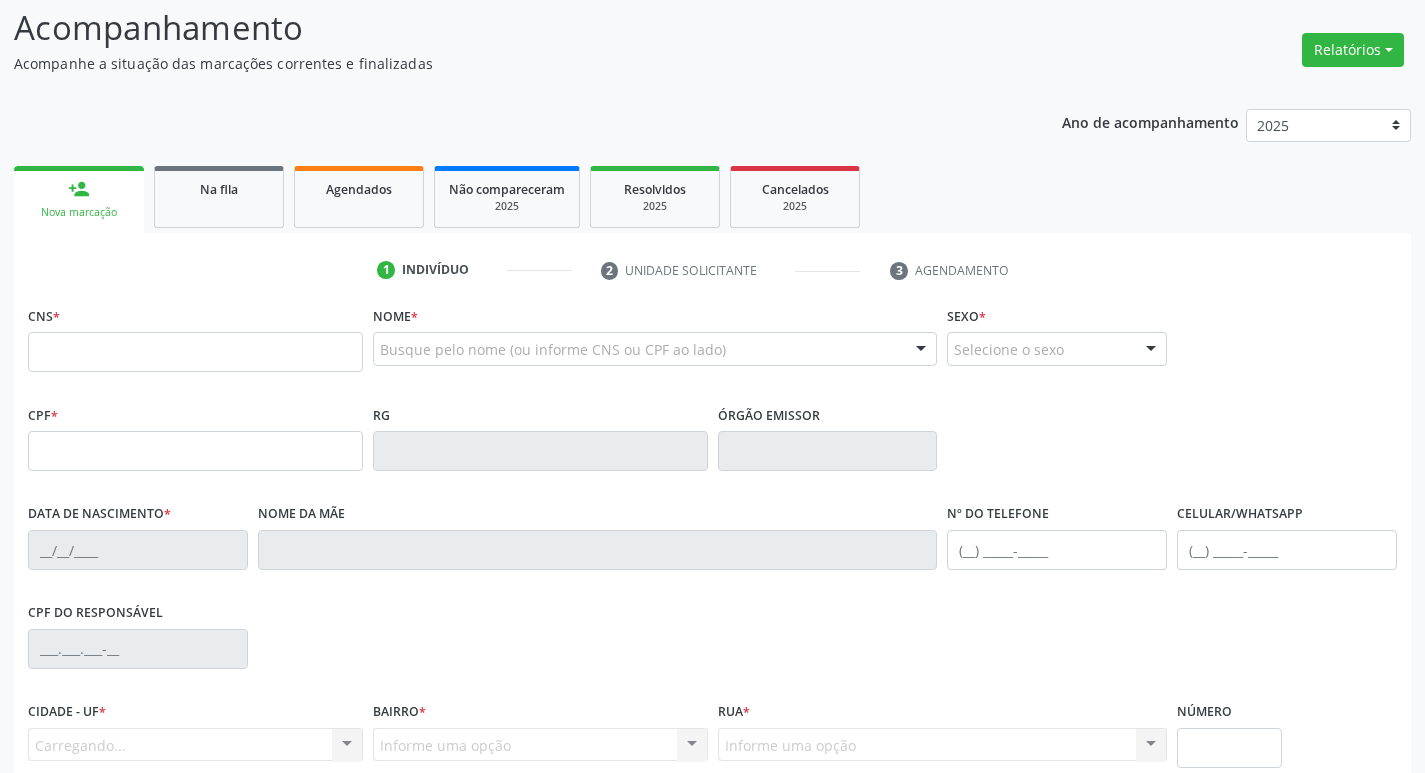 type on "700 6089 2422 1964" 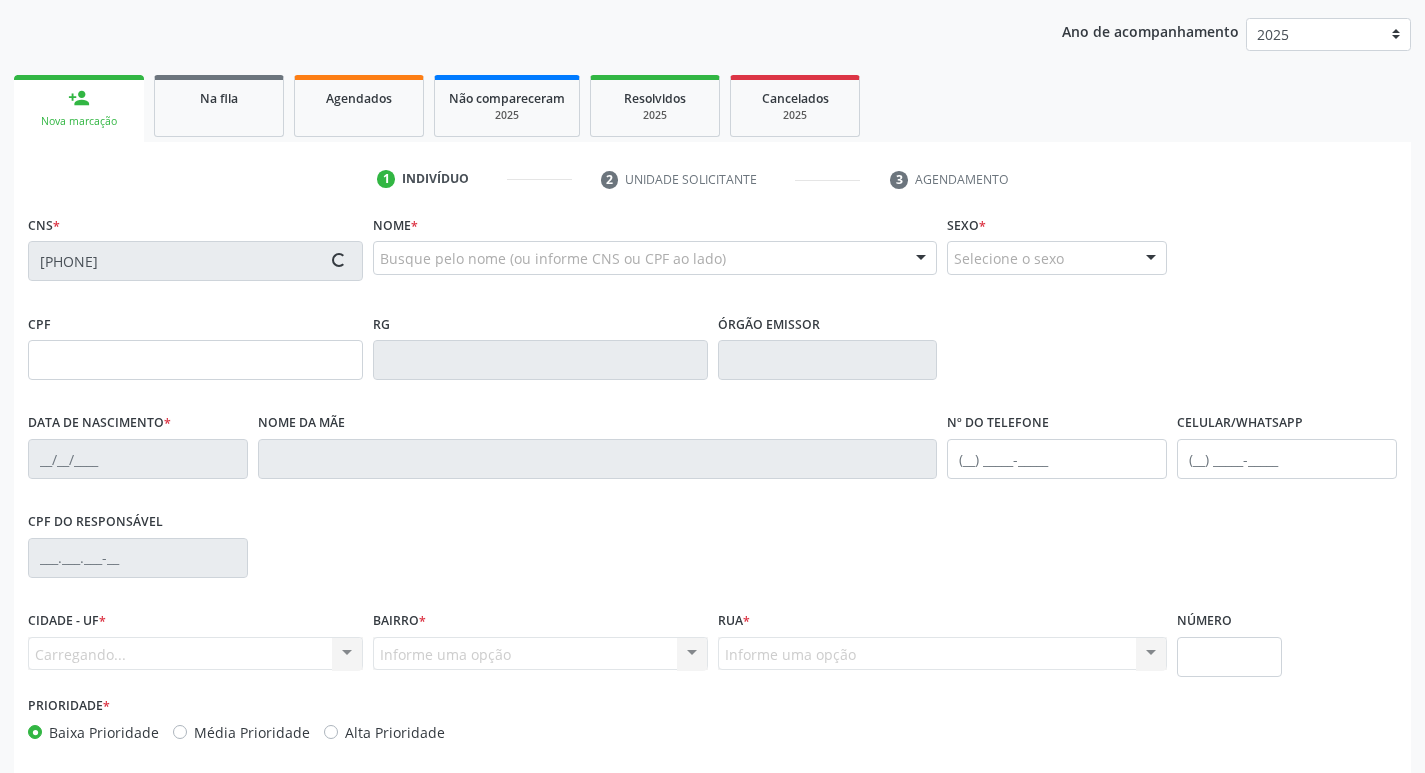 scroll, scrollTop: 311, scrollLeft: 0, axis: vertical 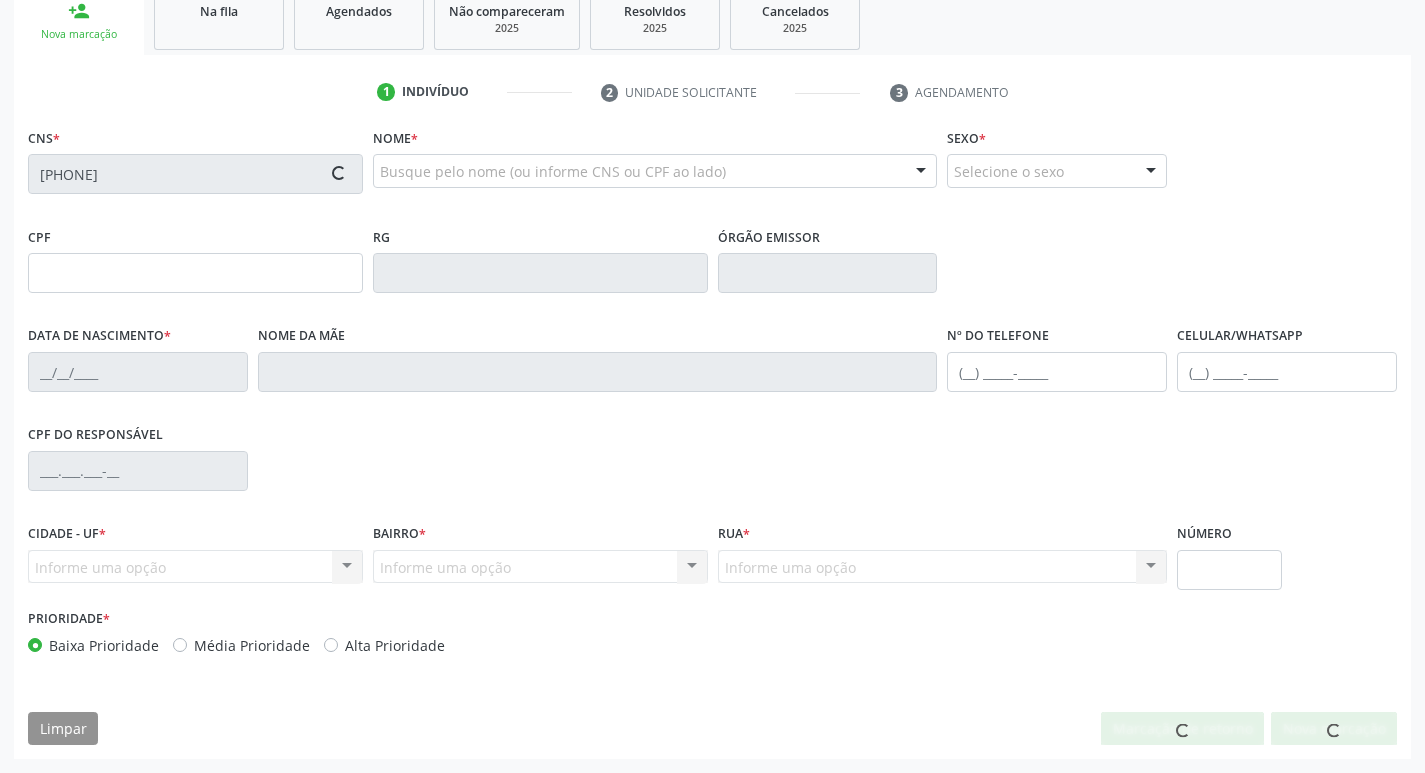 type on "179.355.574-54" 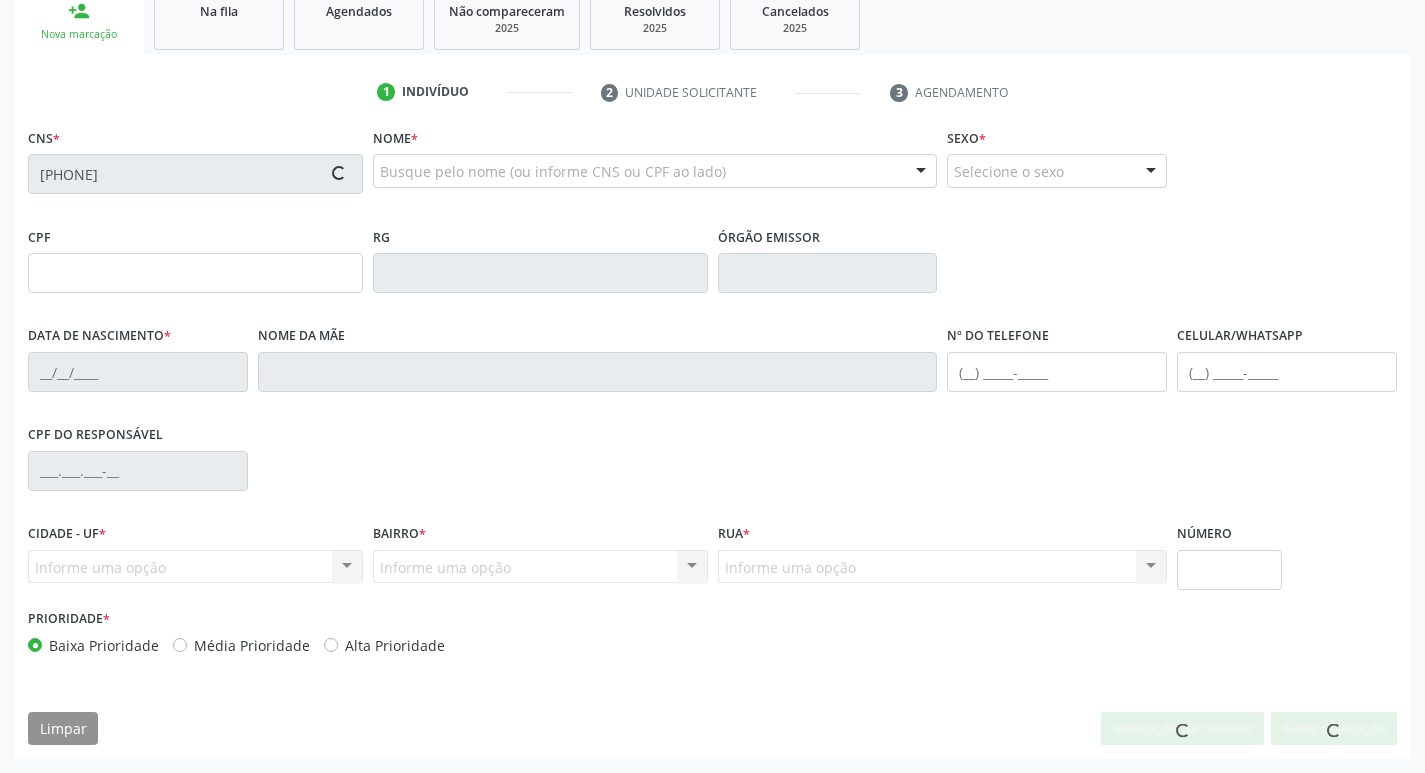 type on "S/N" 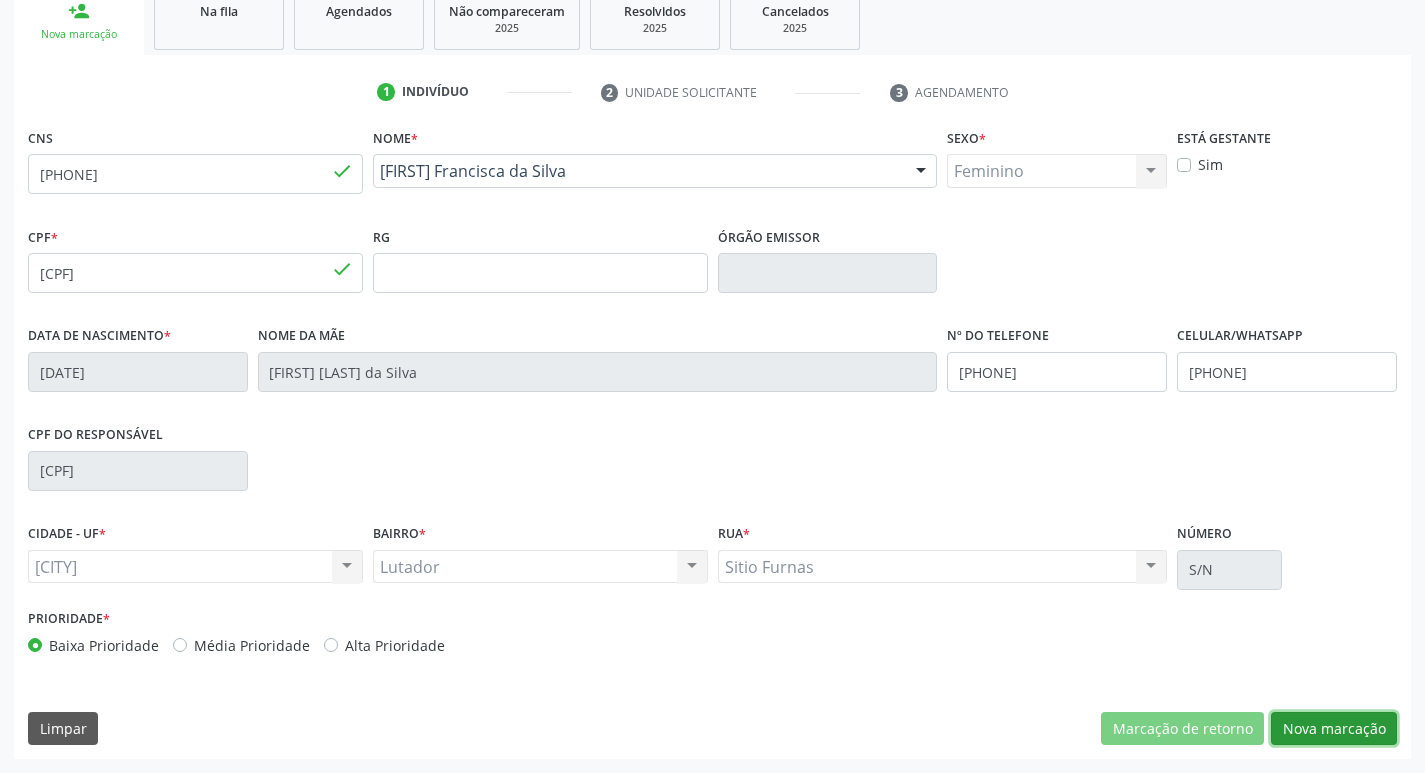 click on "Nova marcação" at bounding box center (1334, 729) 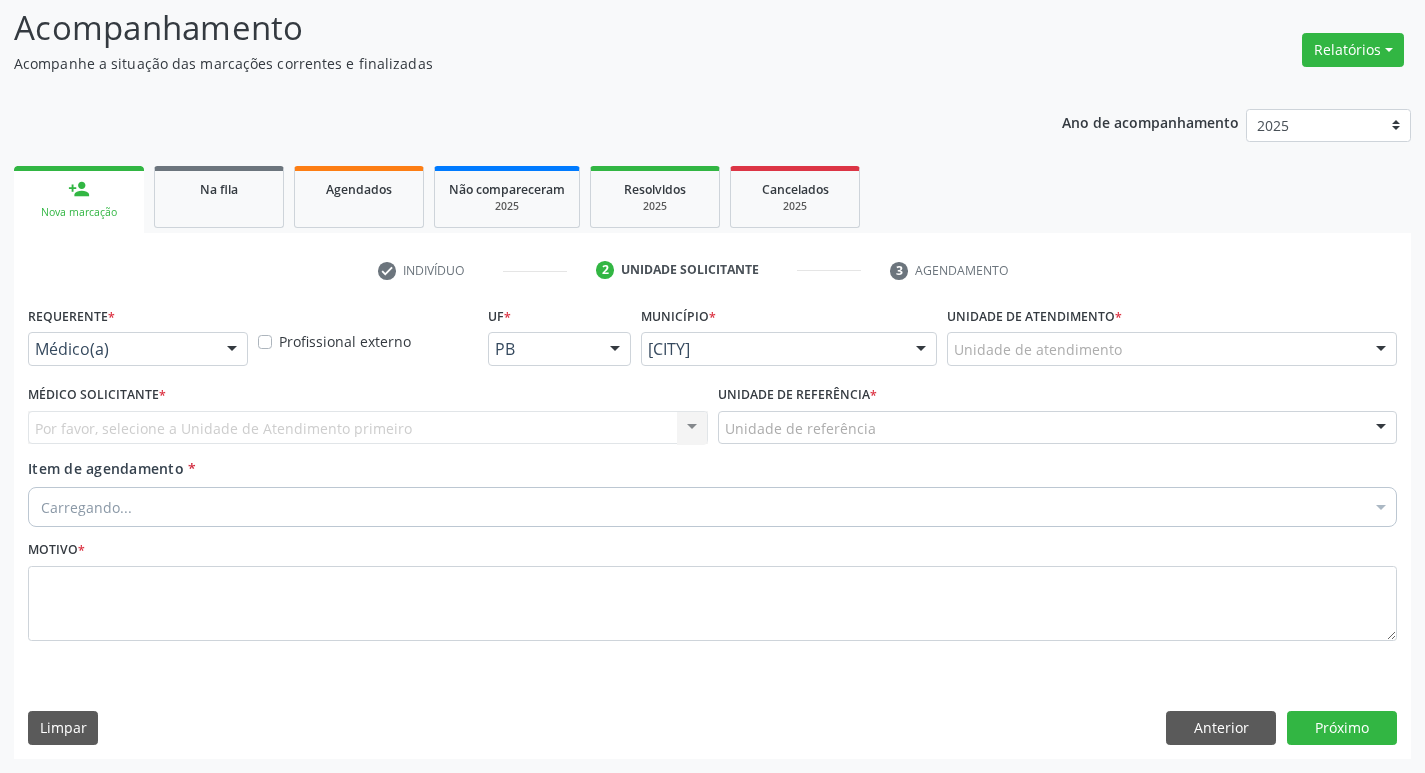 scroll, scrollTop: 133, scrollLeft: 0, axis: vertical 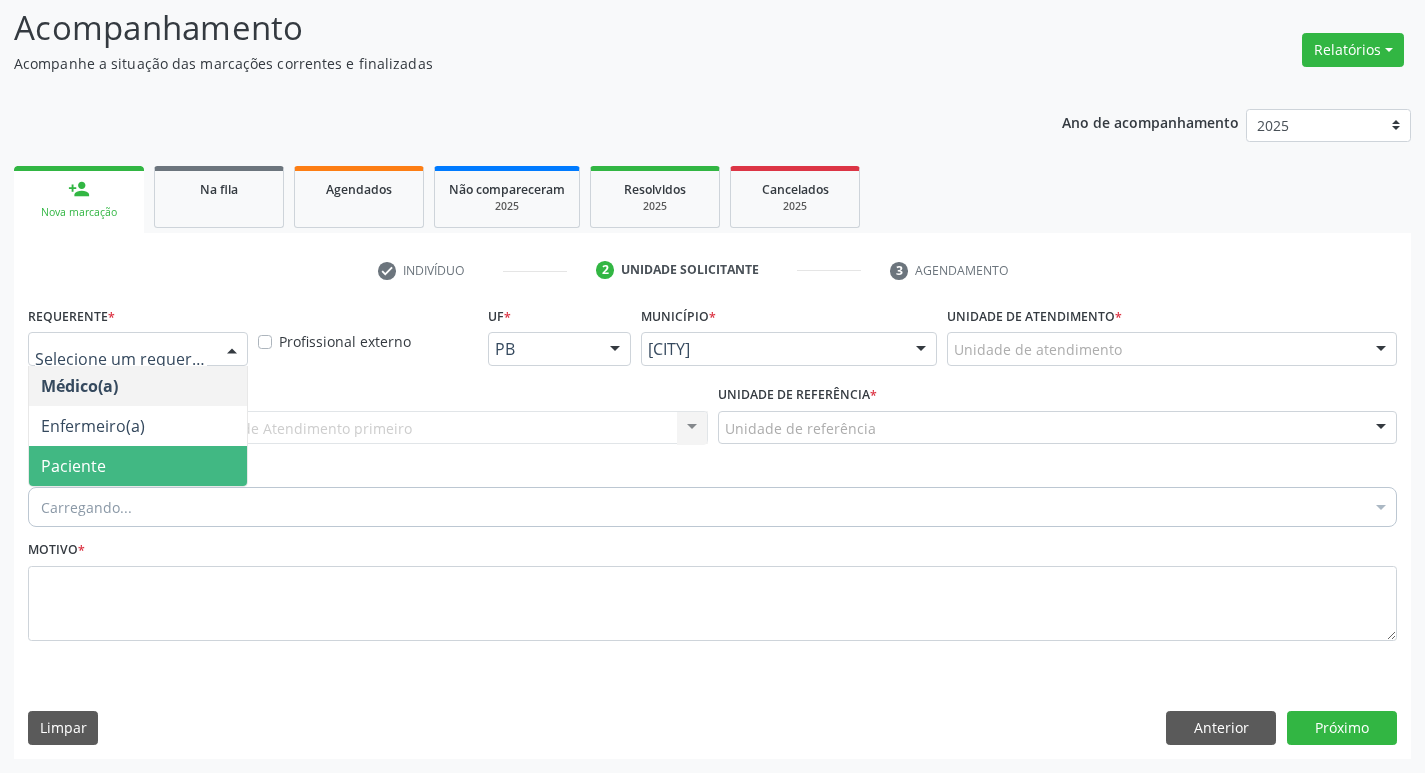 click on "Paciente" at bounding box center (138, 466) 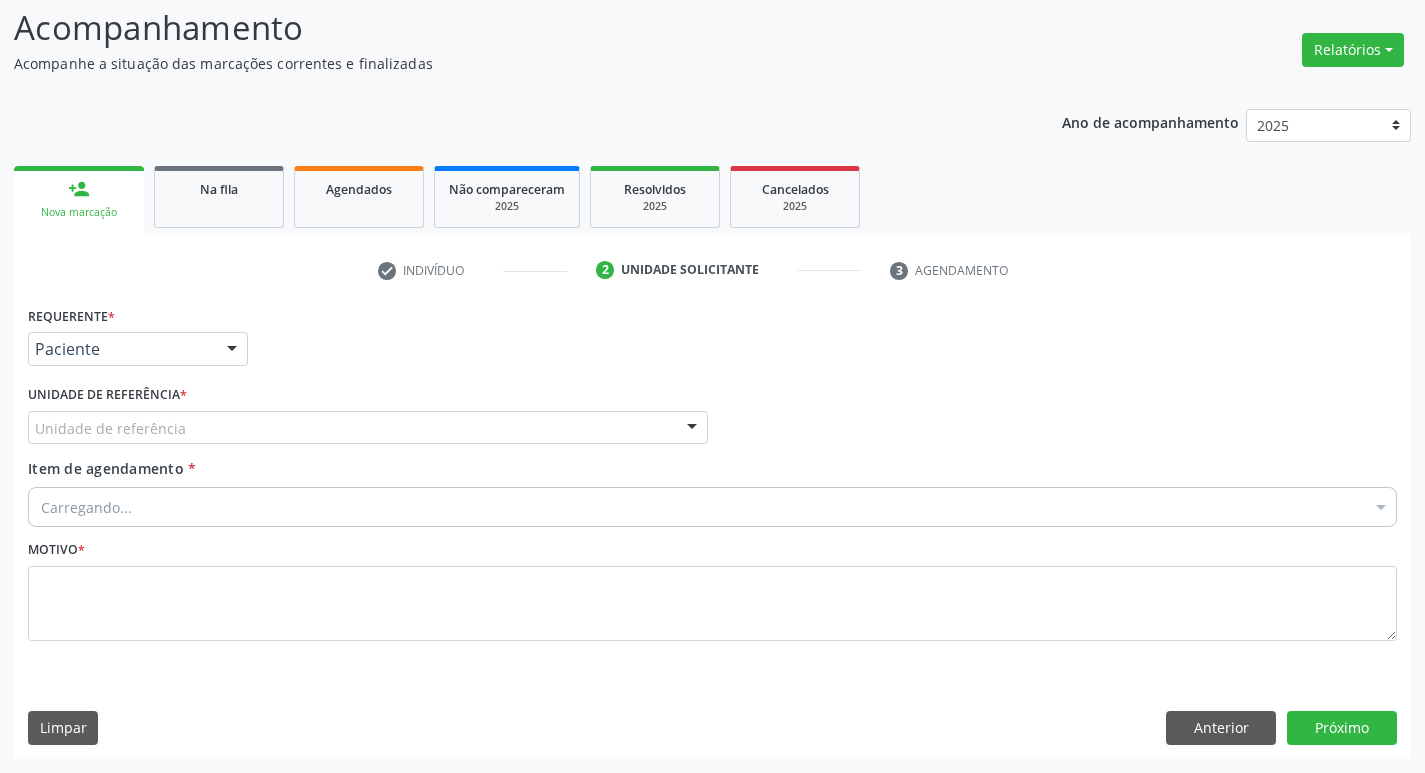 click on "Unidade de referência" at bounding box center [368, 428] 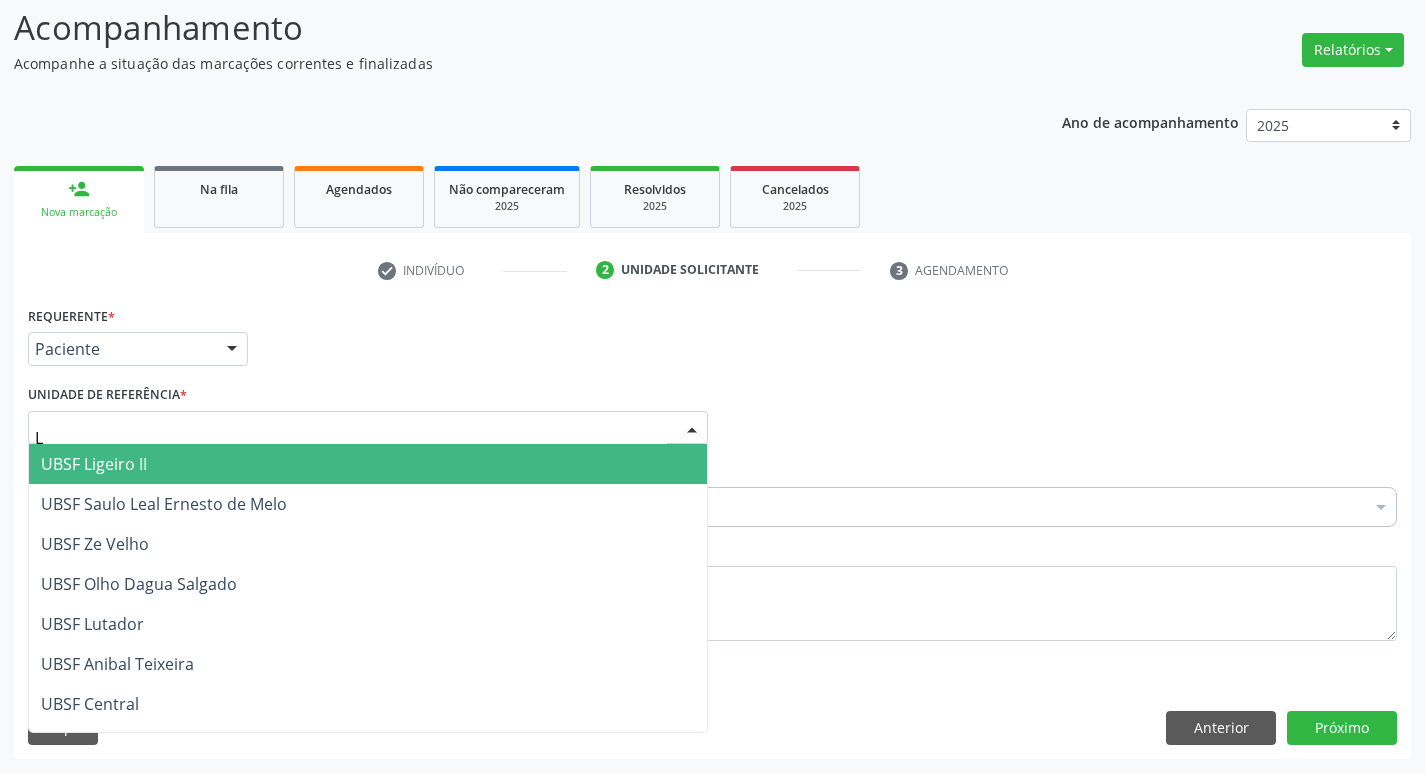 type on "LU" 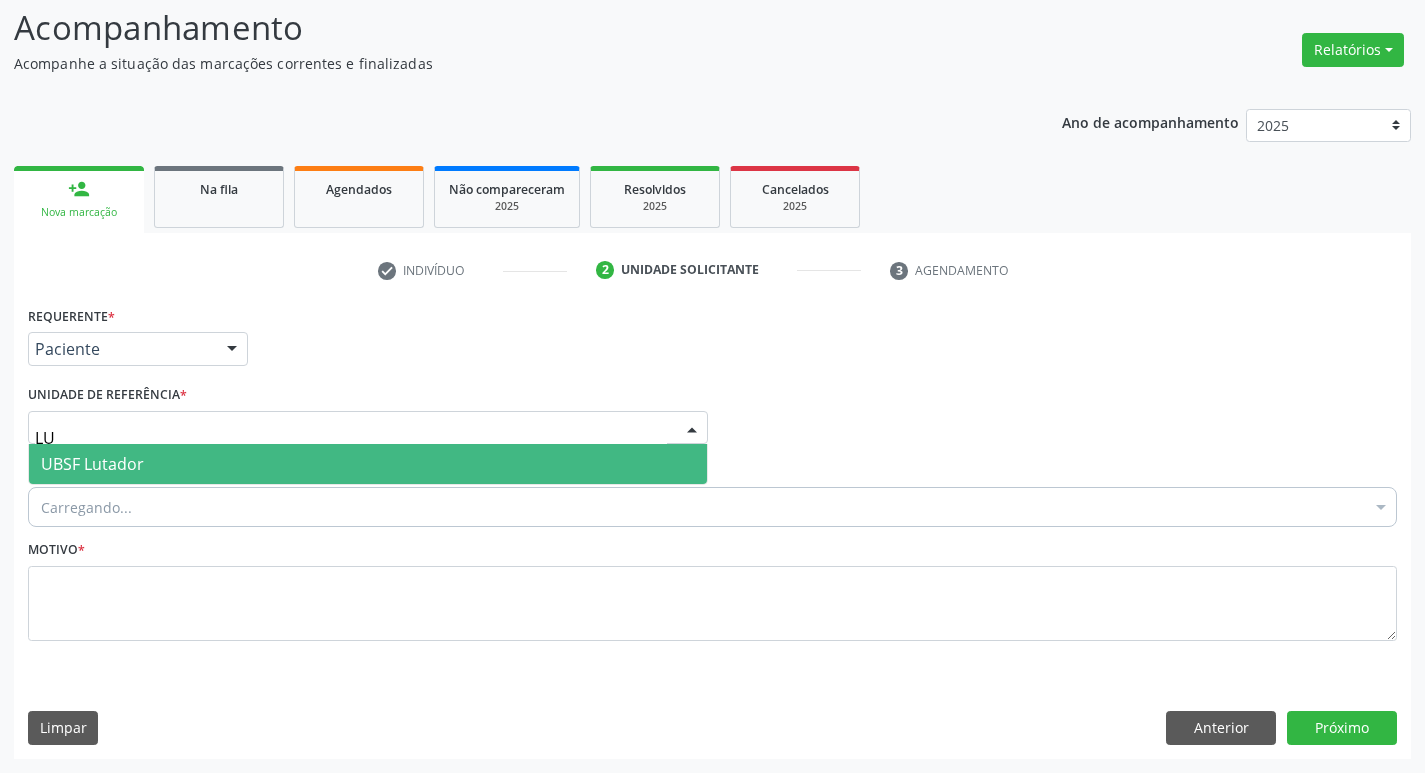 click on "UBSF Lutador" at bounding box center (368, 464) 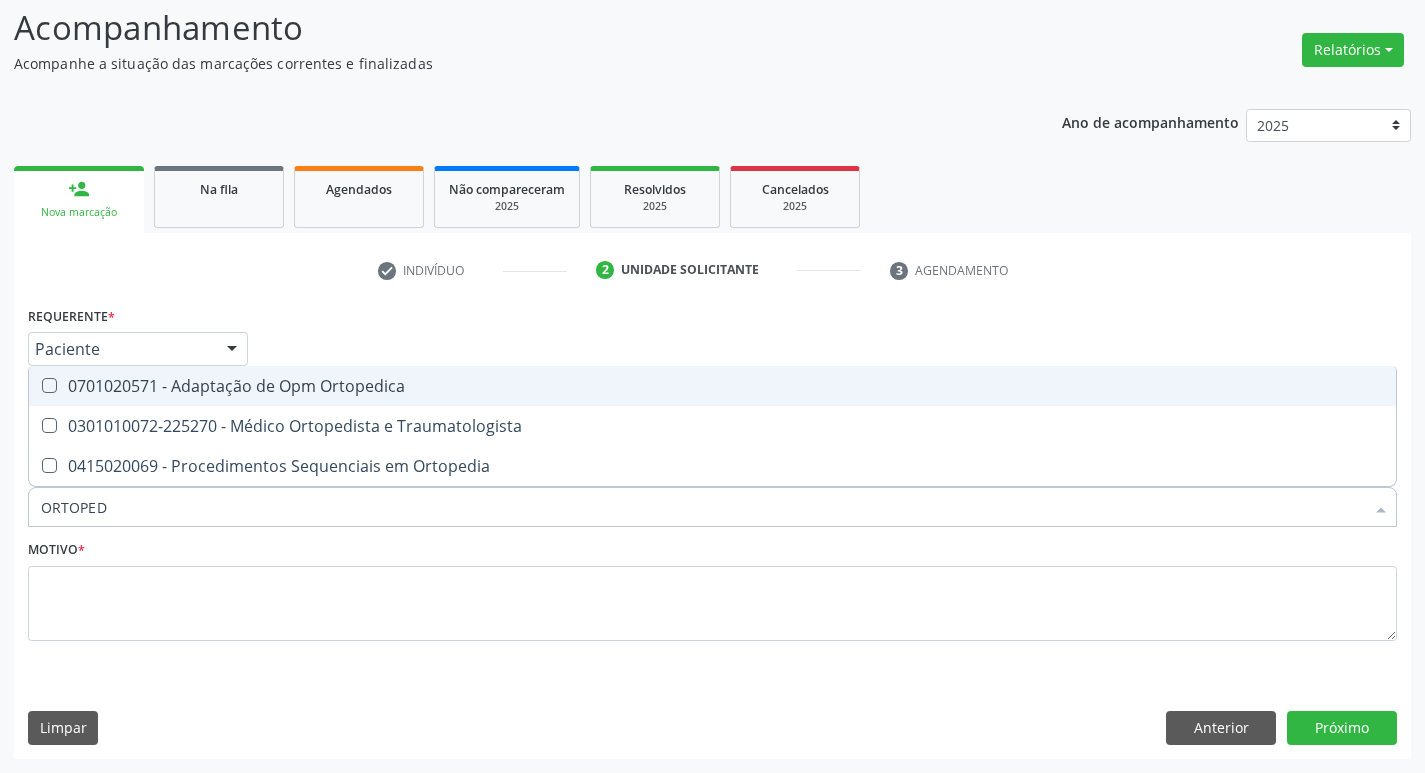 type on "ORTOPEDI" 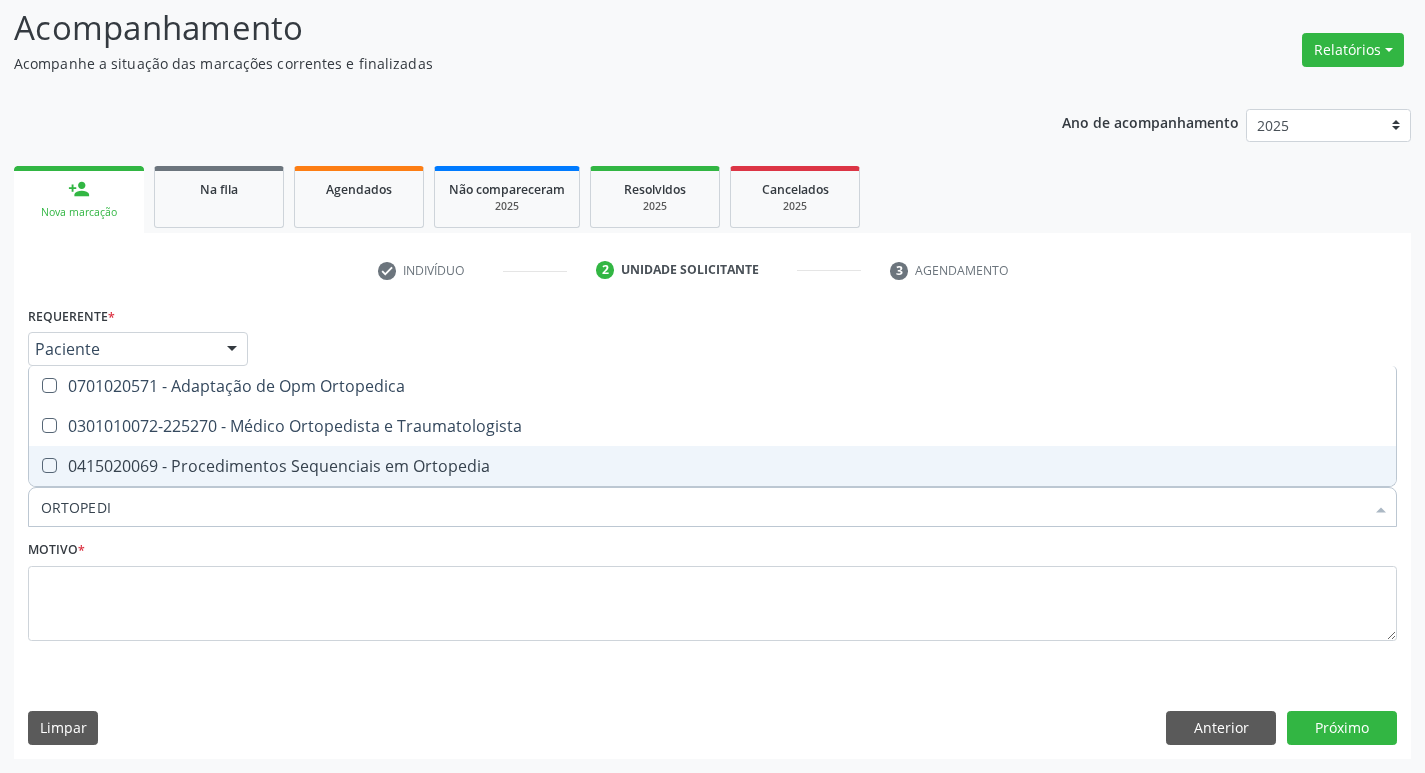 click on "0301010072-225270 - Médico Ortopedista e Traumatologista" at bounding box center (712, 426) 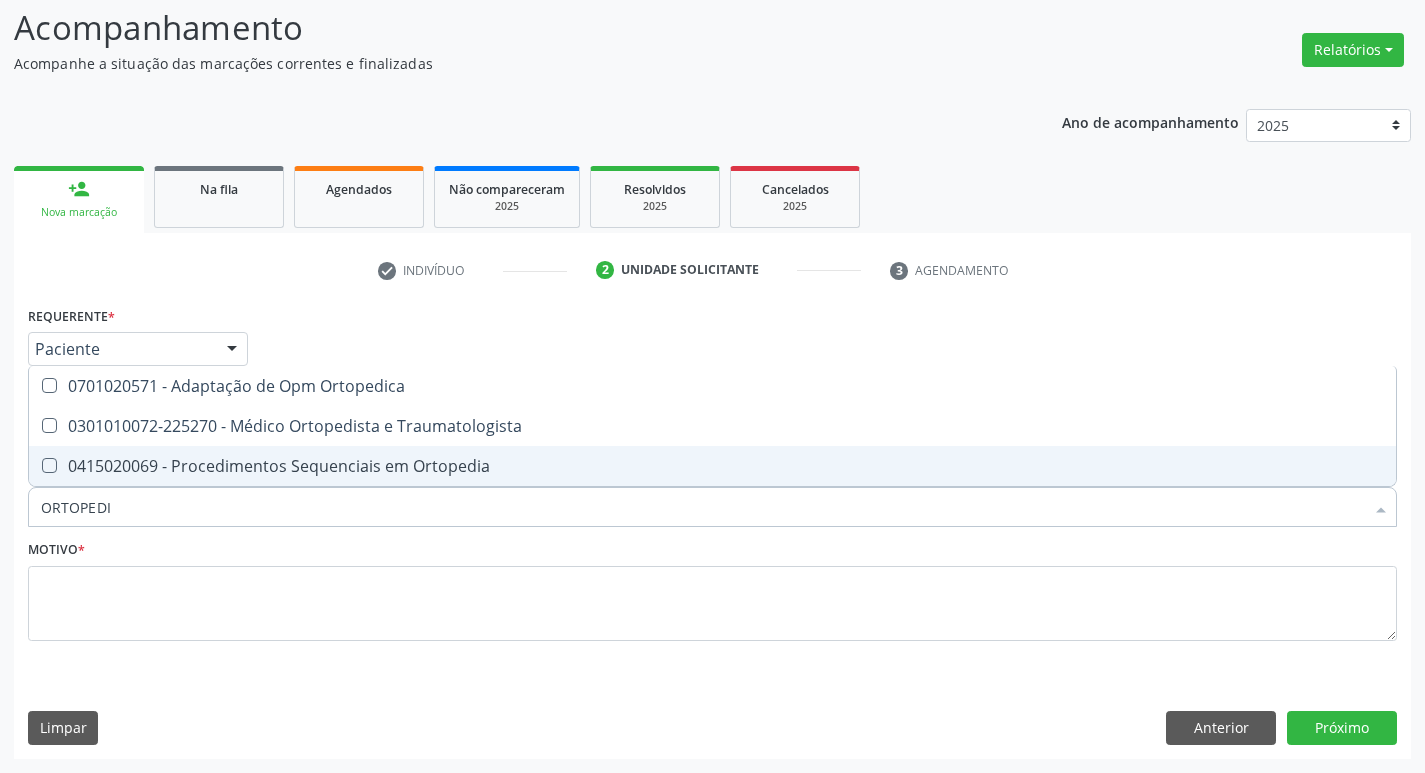 checkbox on "true" 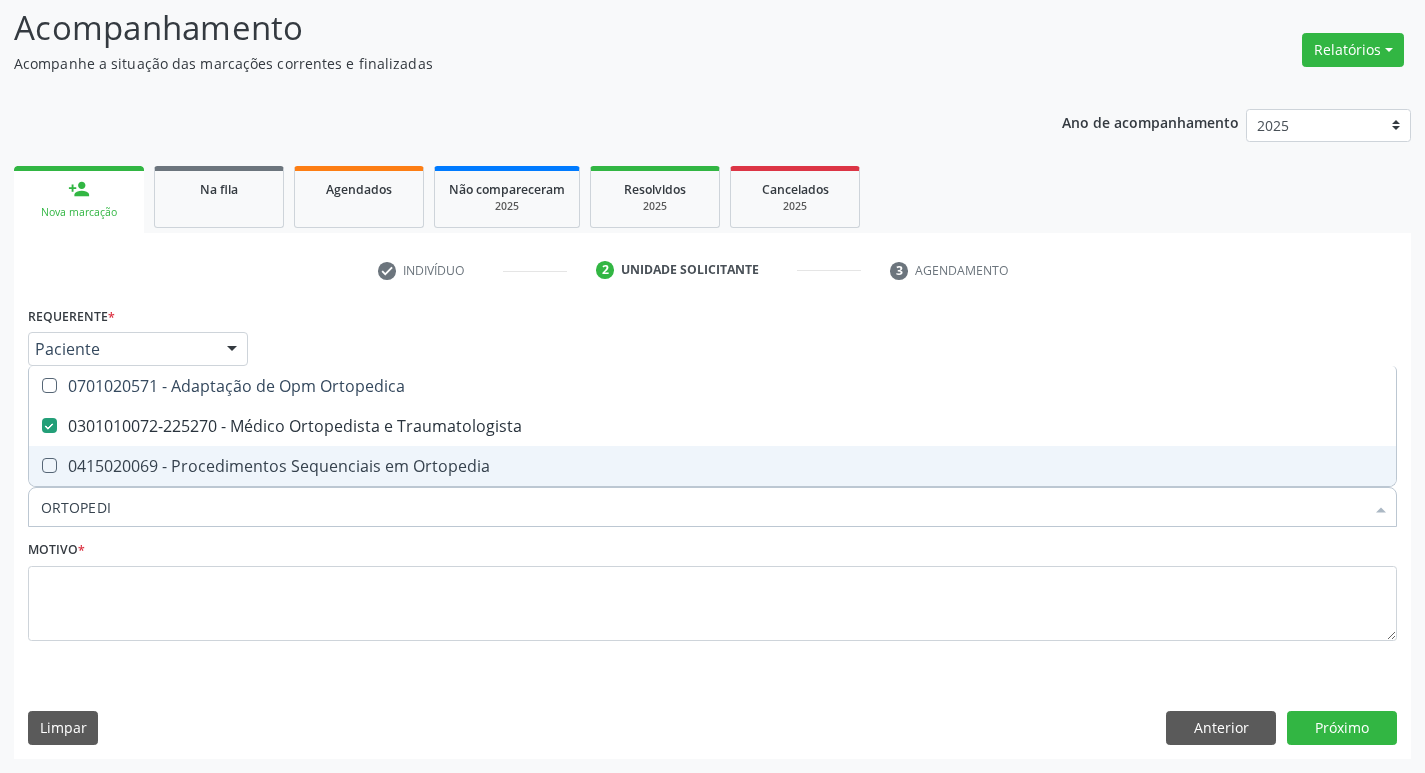 click on "Motivo
*" at bounding box center (712, 588) 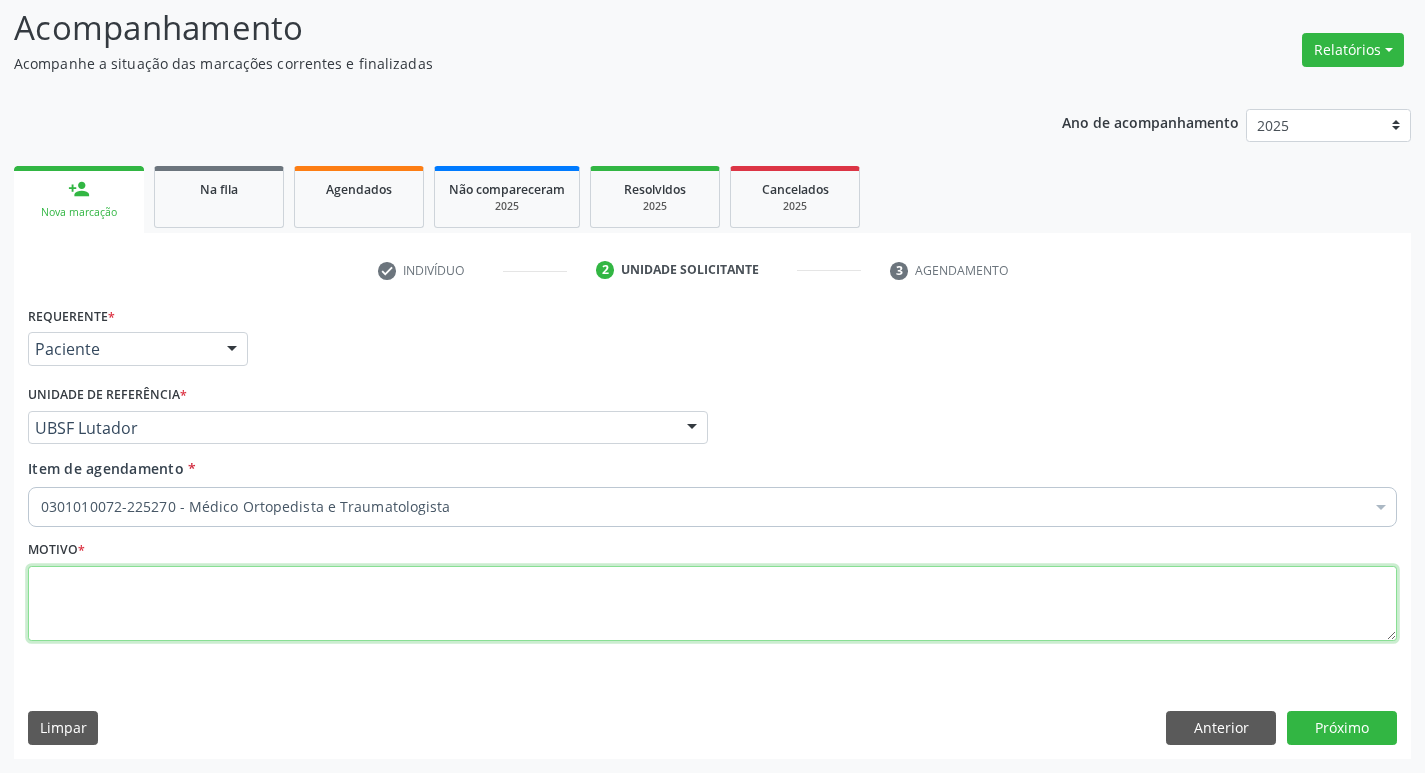 click at bounding box center (712, 604) 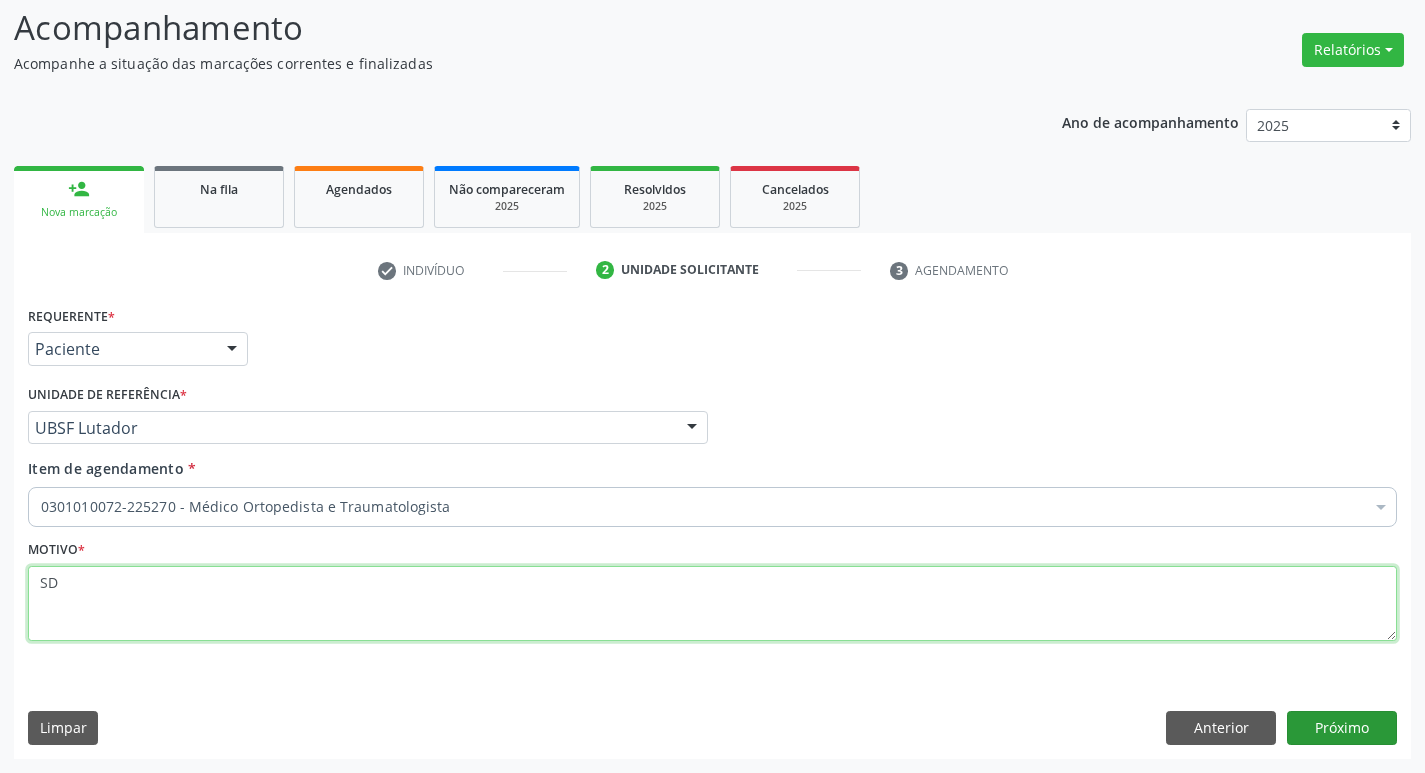 type on "SD" 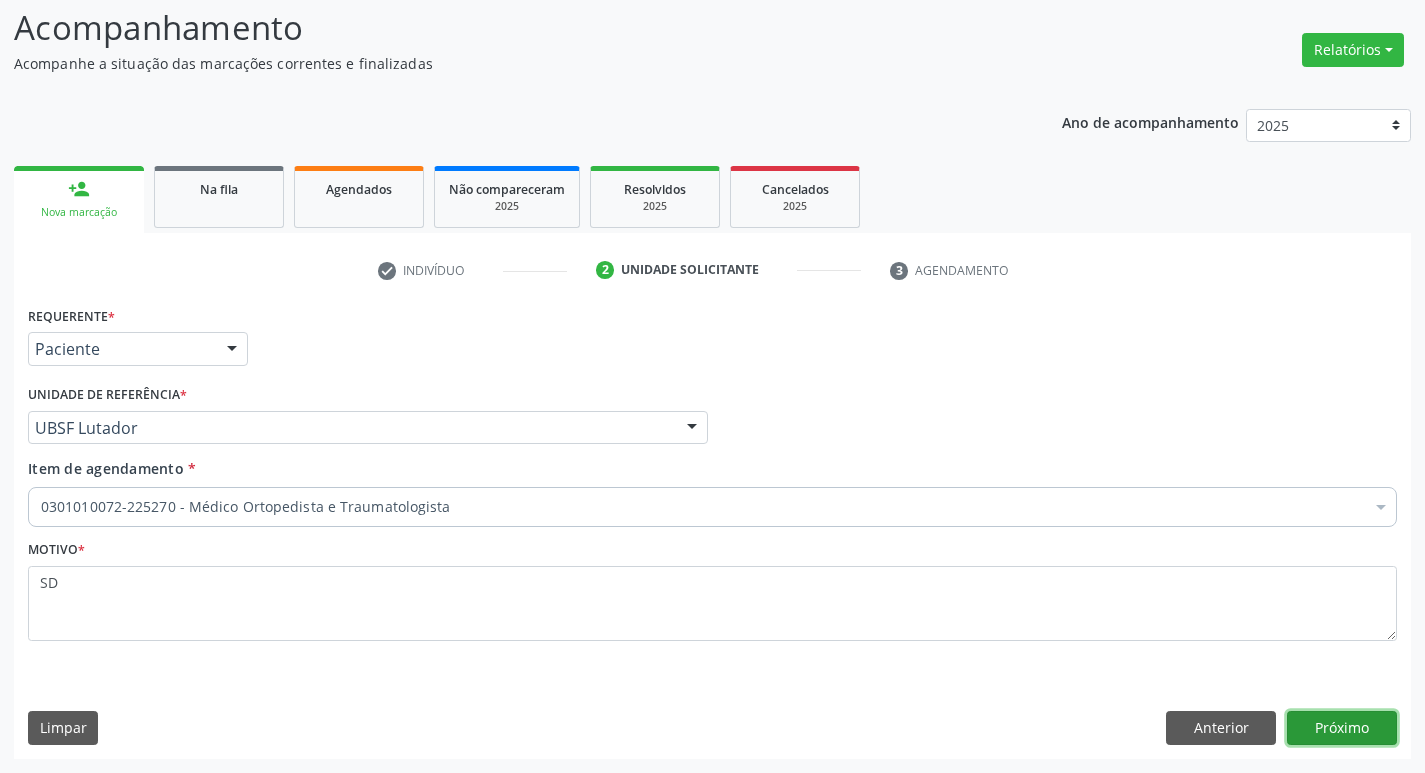 click on "Próximo" at bounding box center (1342, 728) 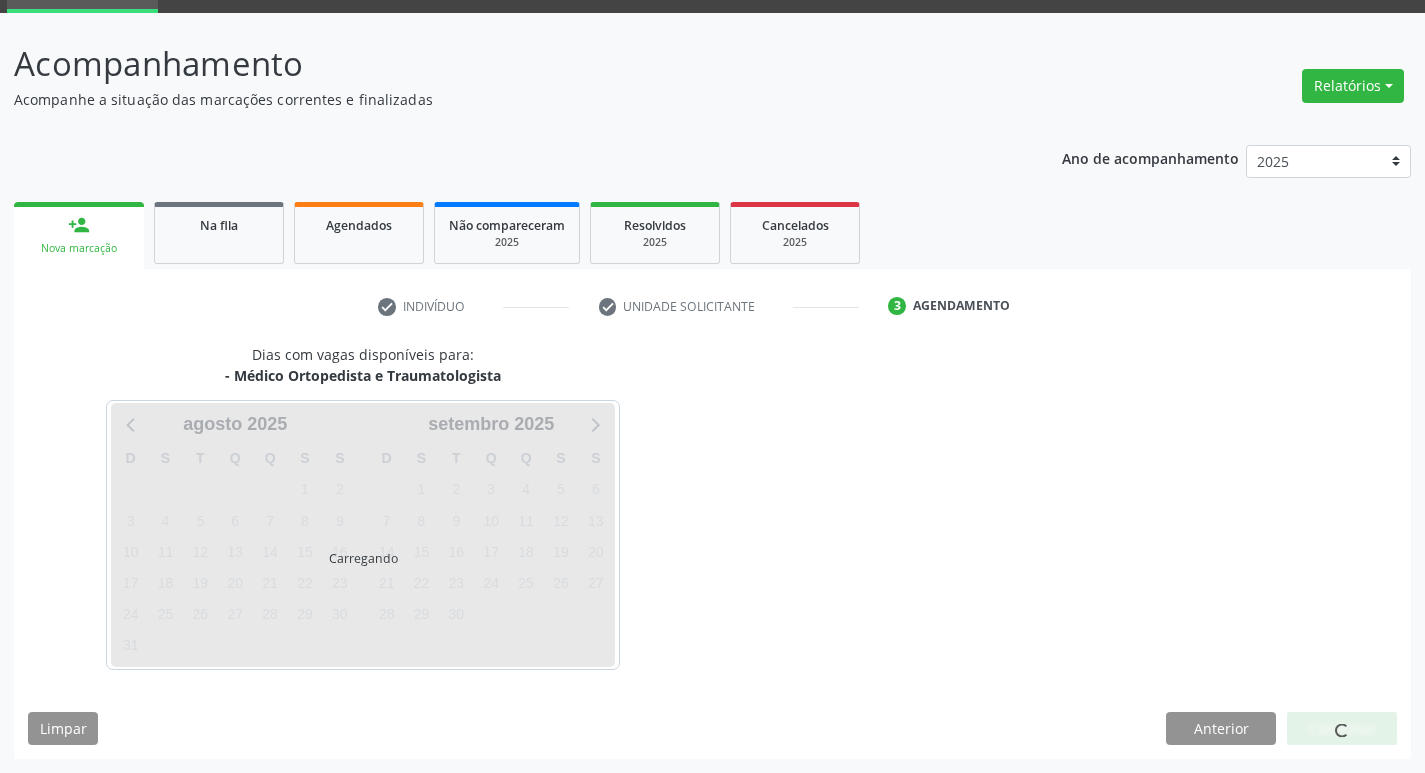 scroll, scrollTop: 97, scrollLeft: 0, axis: vertical 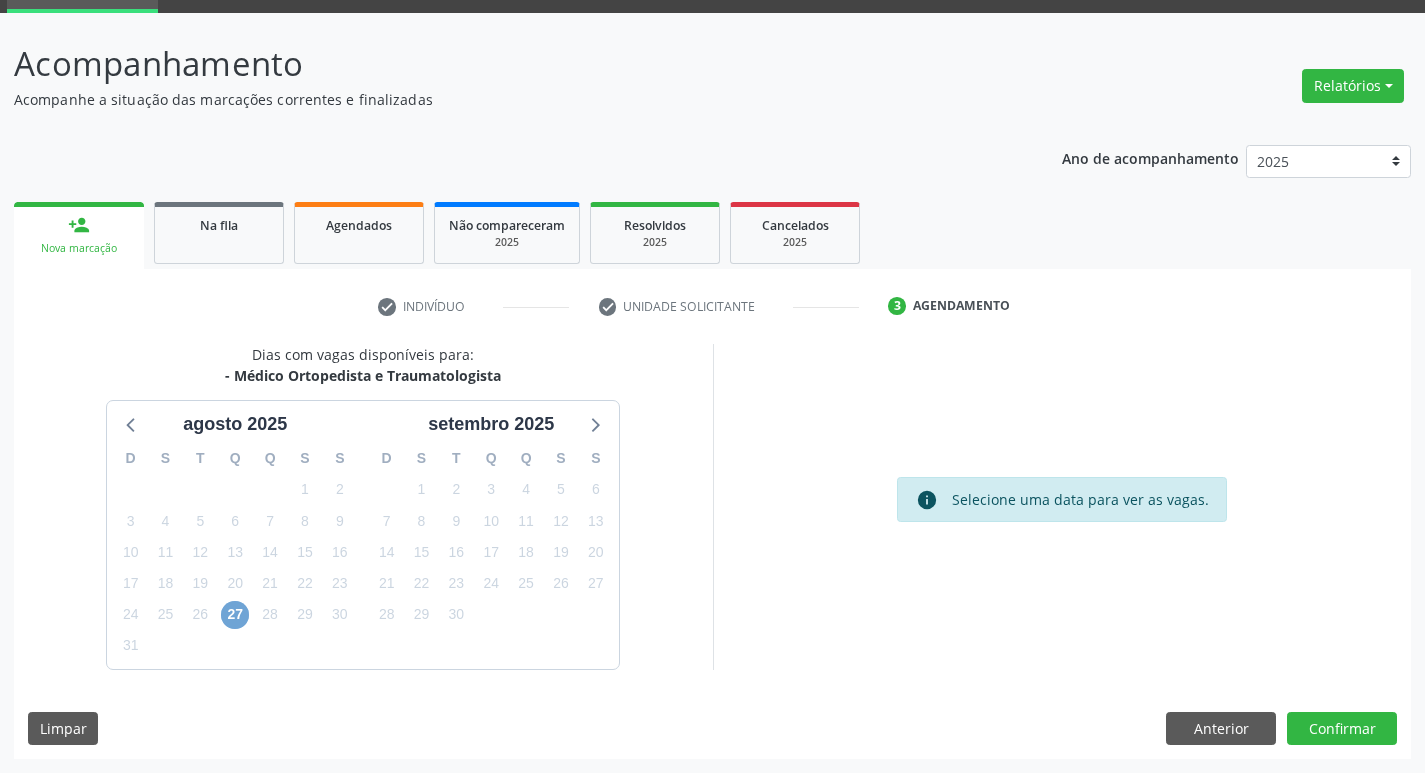 click on "27" at bounding box center (235, 615) 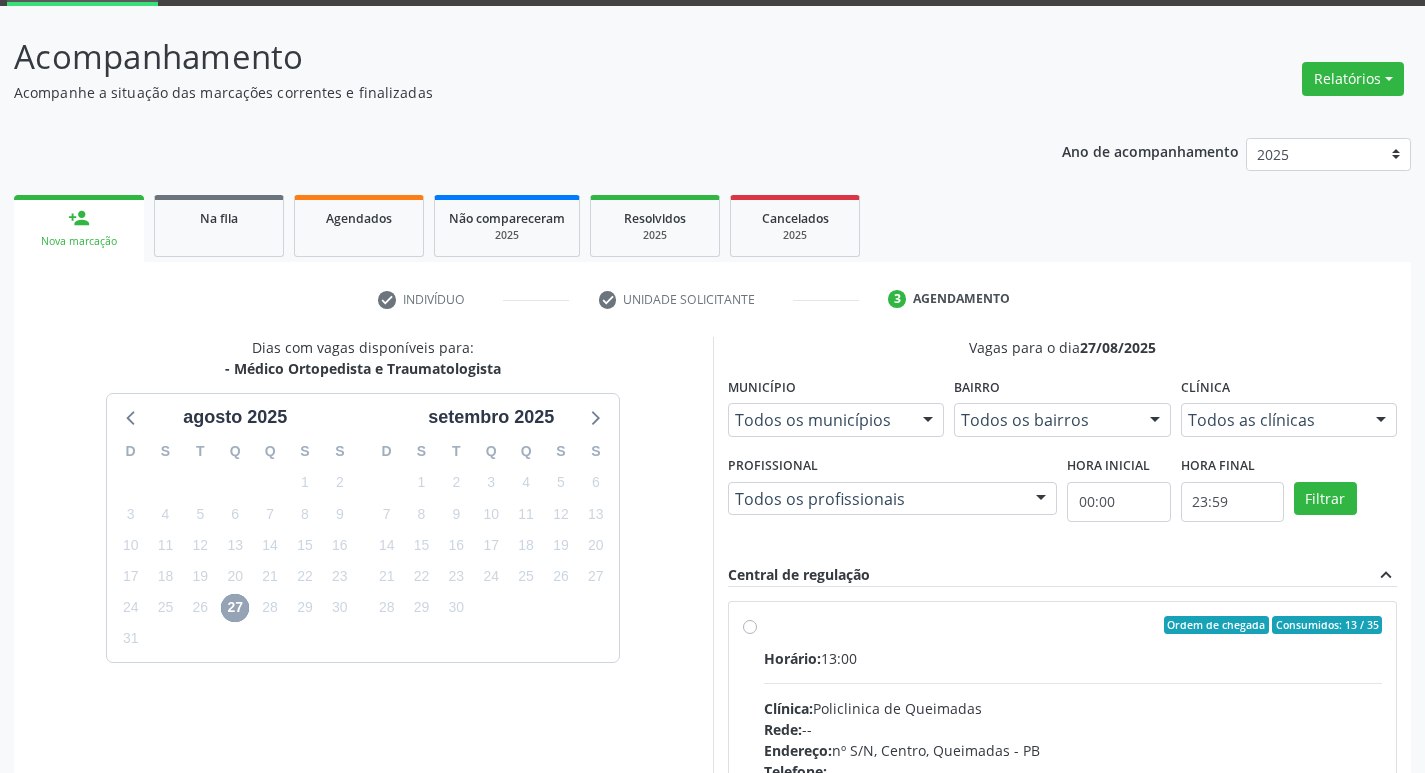 scroll, scrollTop: 97, scrollLeft: 0, axis: vertical 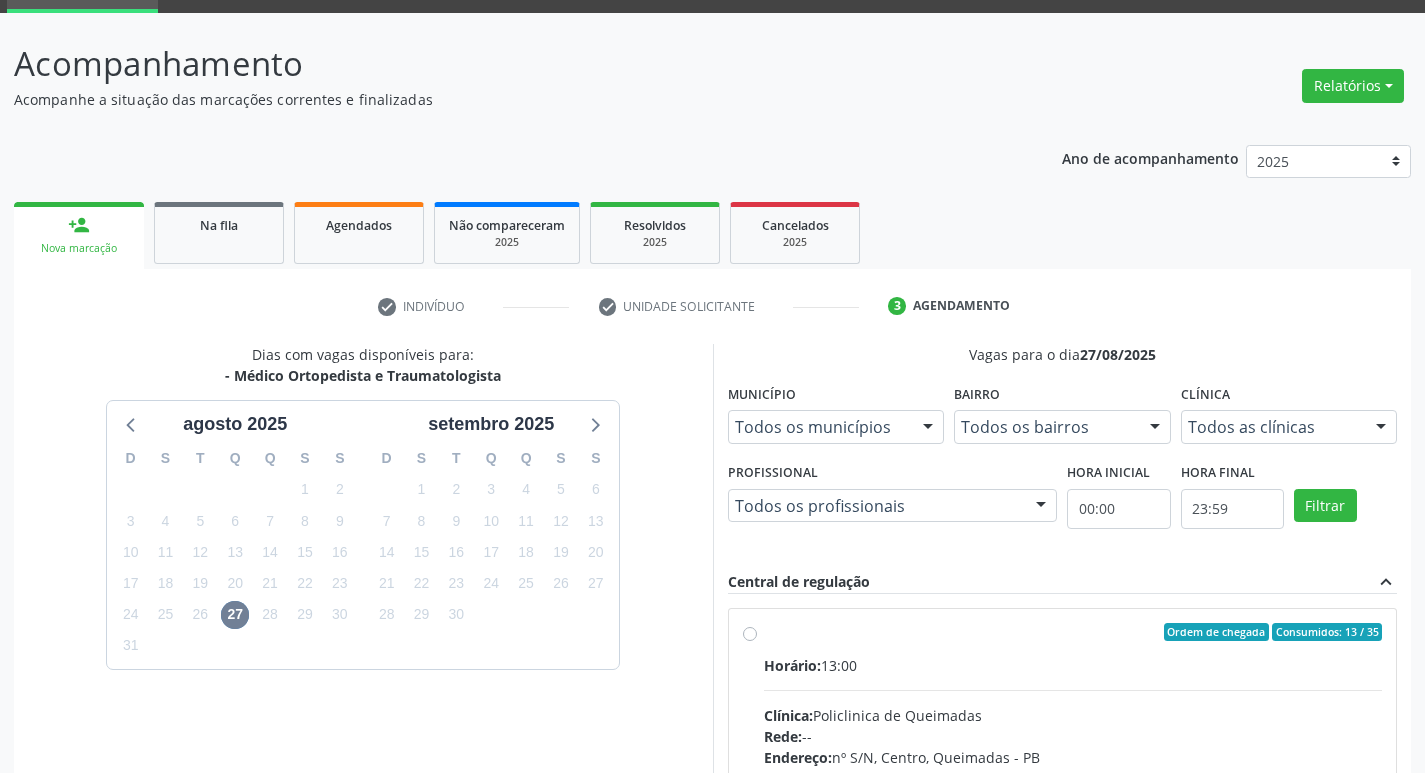 click on "person_add
Nova marcação" at bounding box center (79, 235) 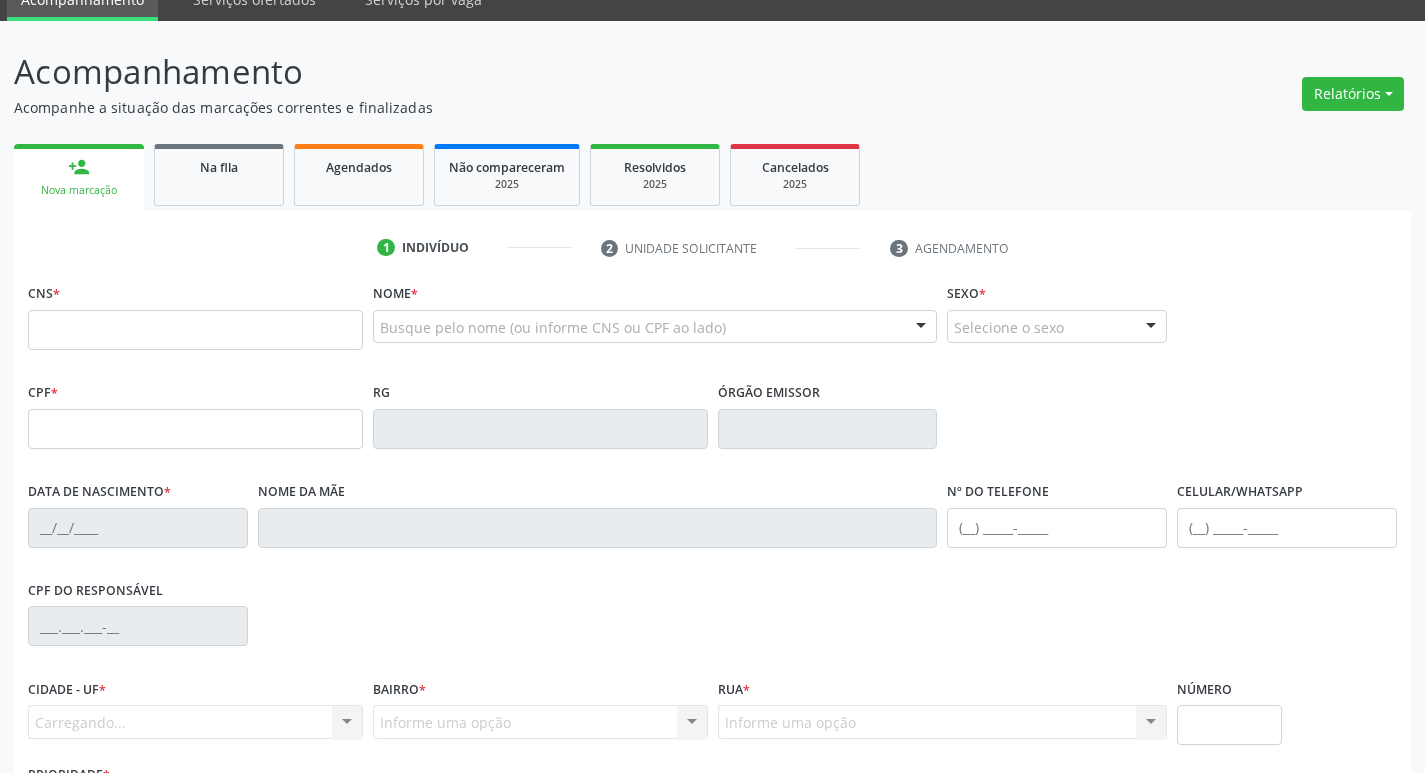 scroll, scrollTop: 89, scrollLeft: 0, axis: vertical 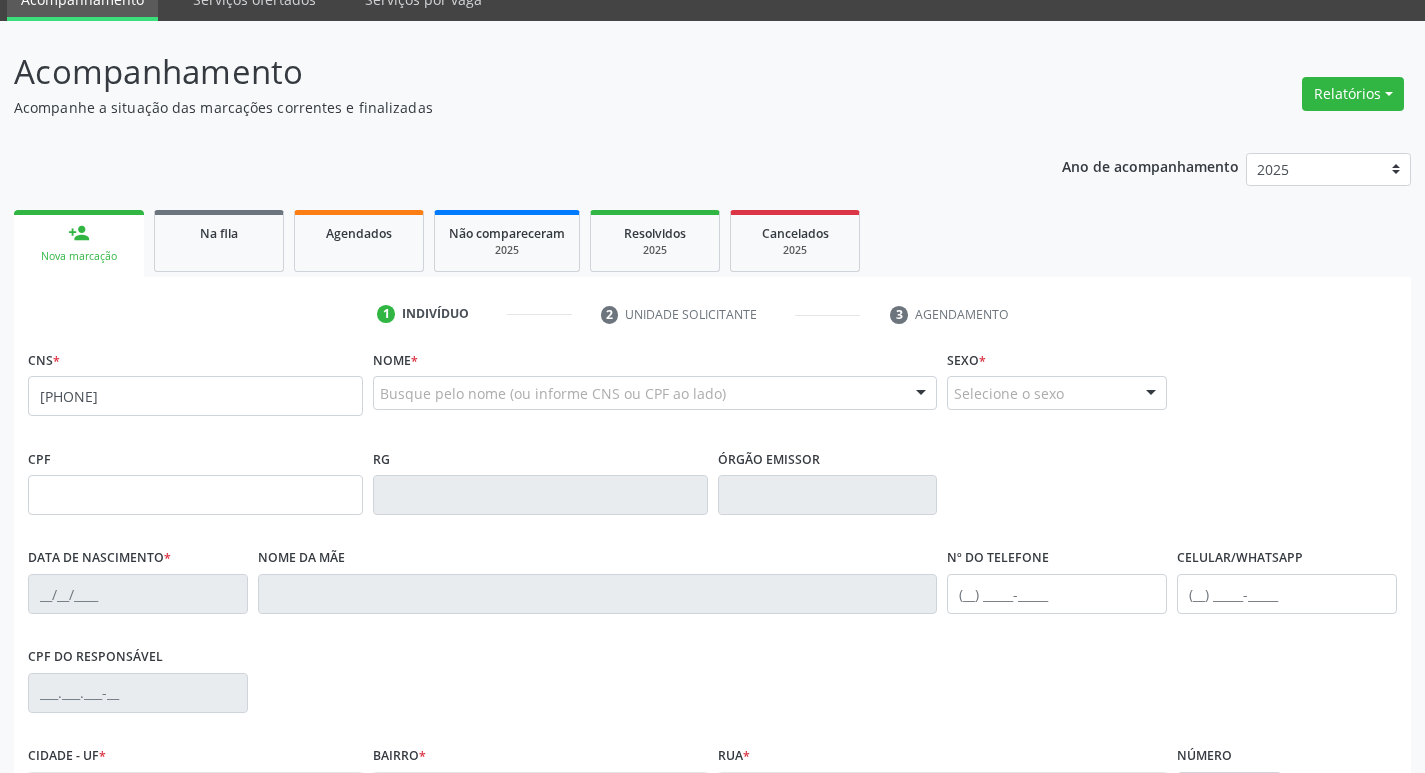 type on "[PHONE]" 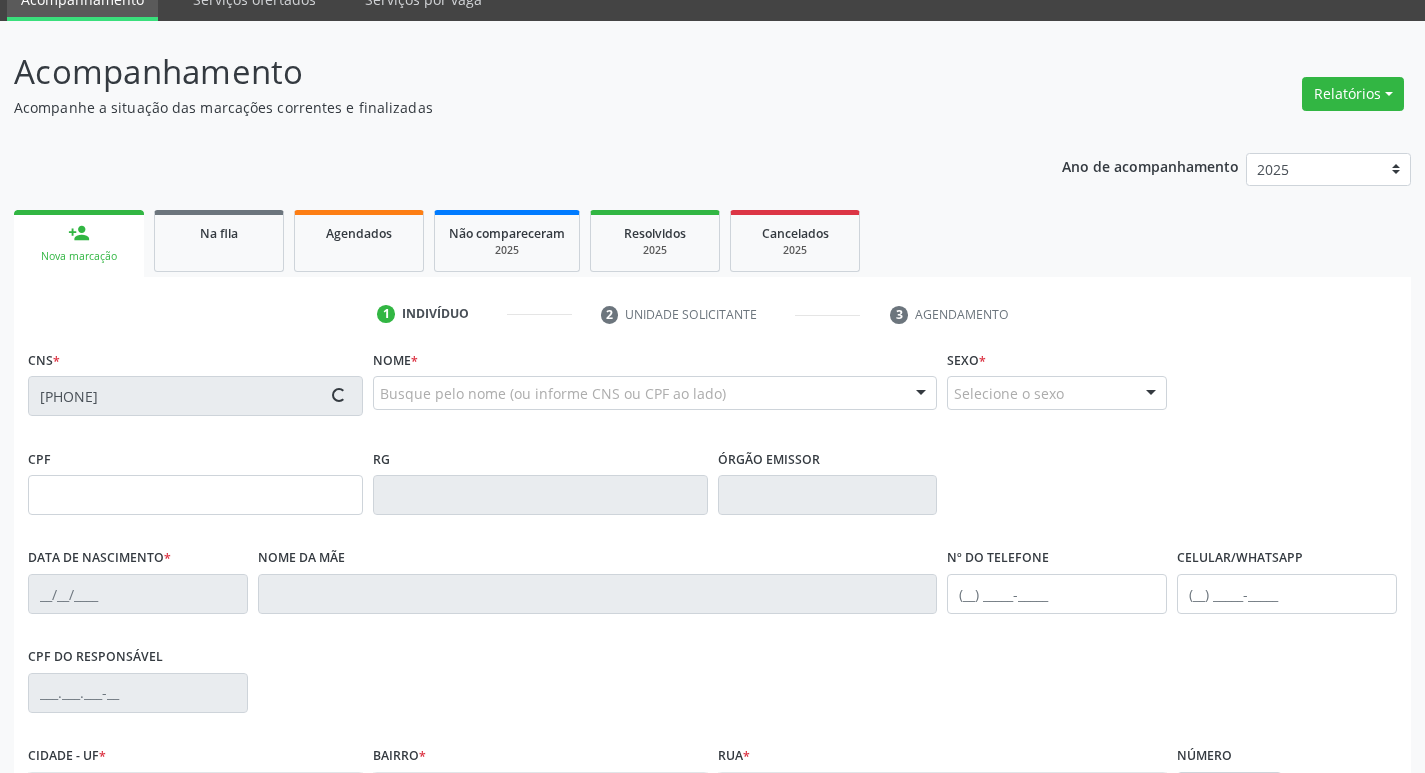 type on "[NUMBER]" 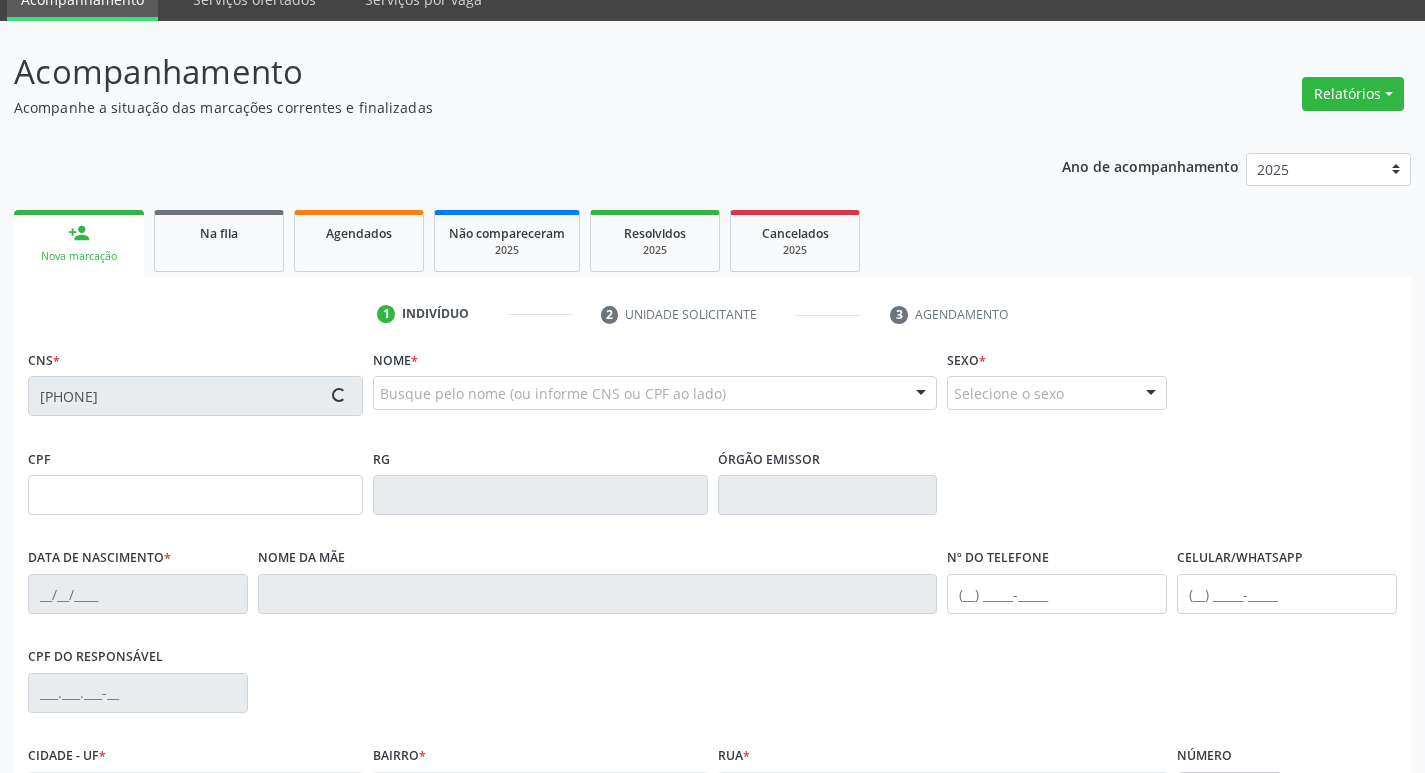 type on "[DATE]" 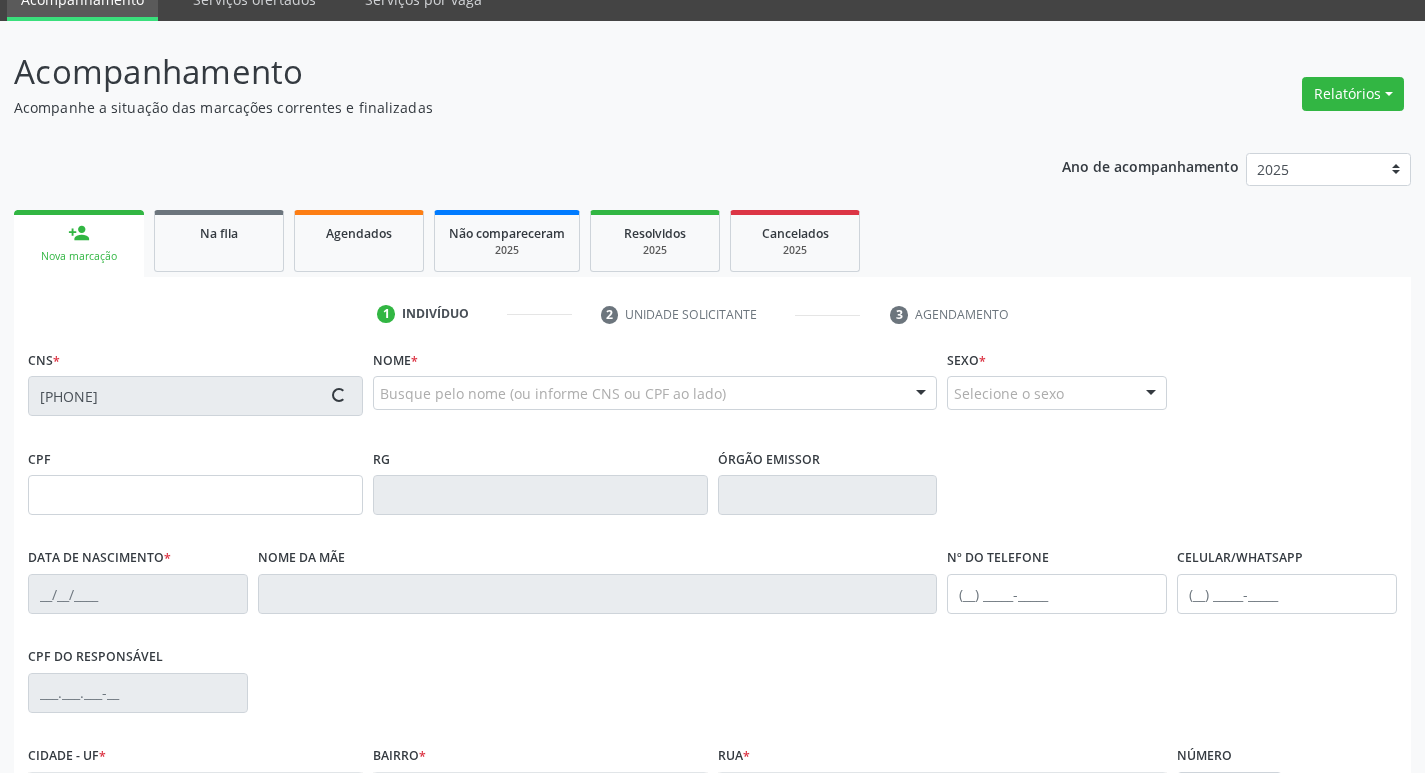 type on "[FIRST] [LAST] [LAST]" 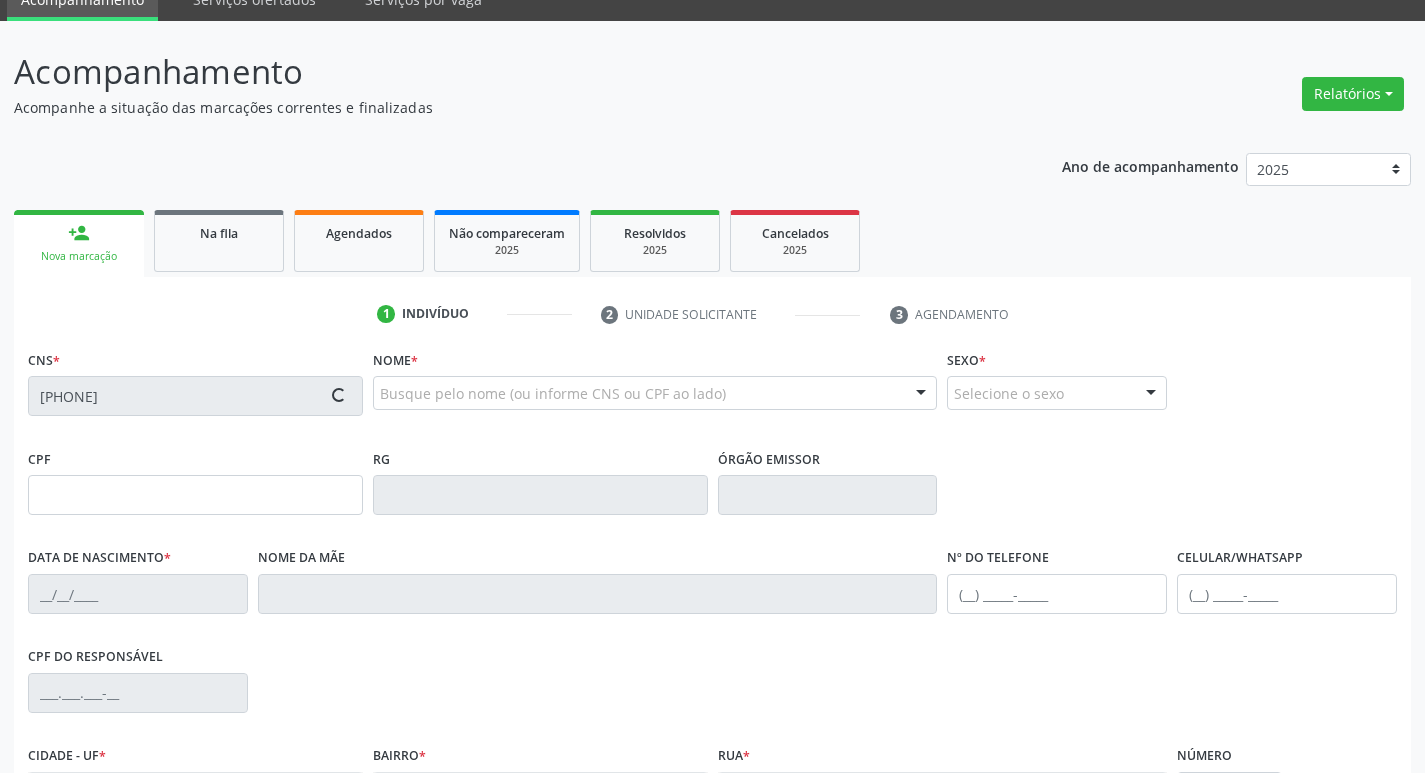 type on "[PHONE]" 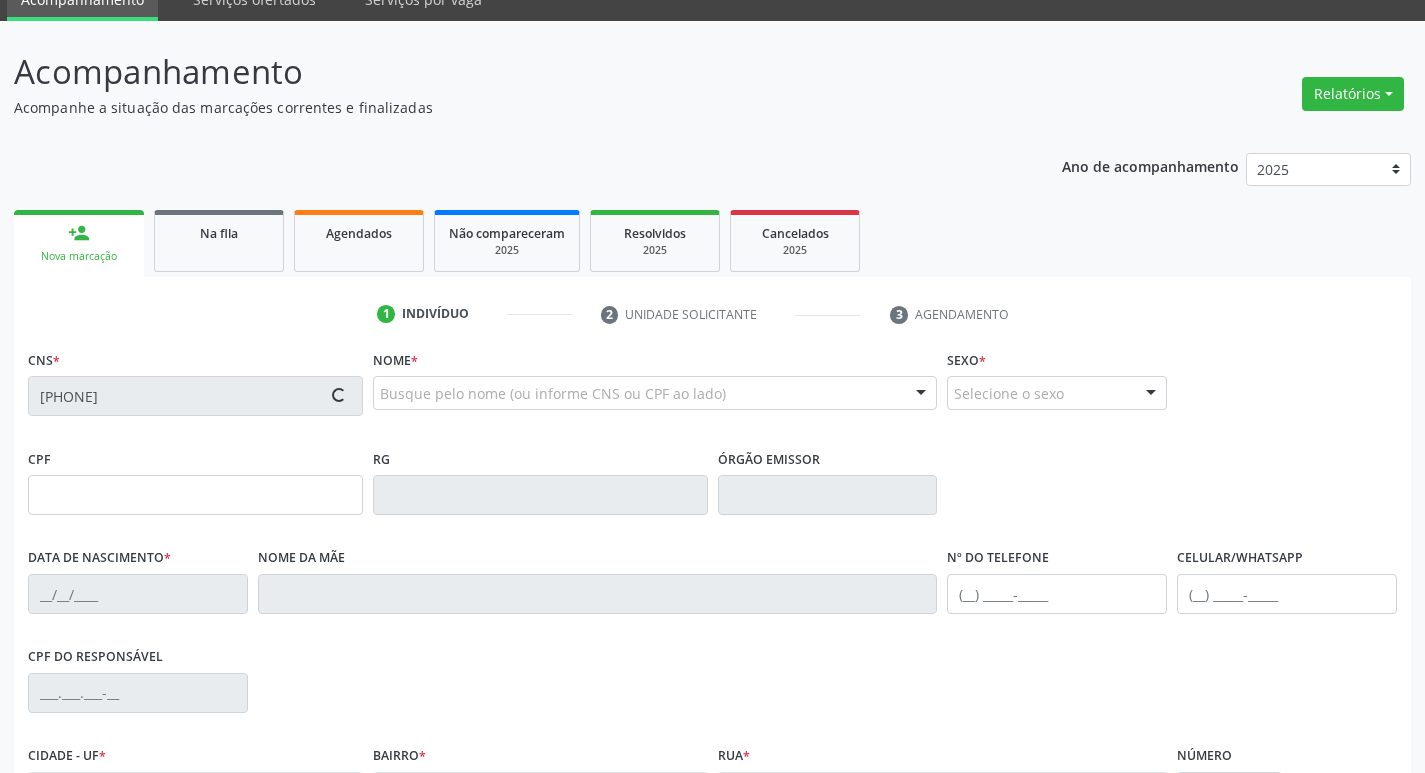 type on "[PHONE]" 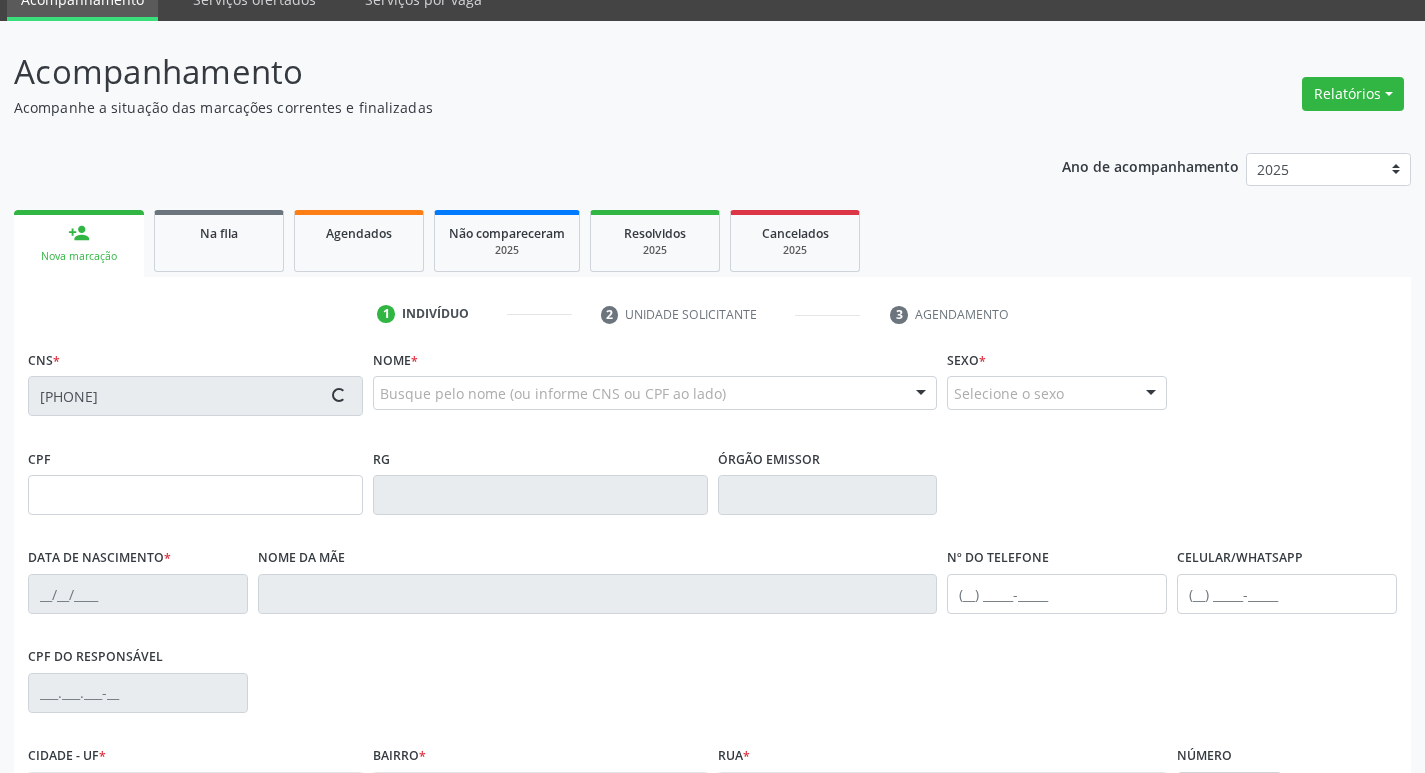 type on "[NUMBER]" 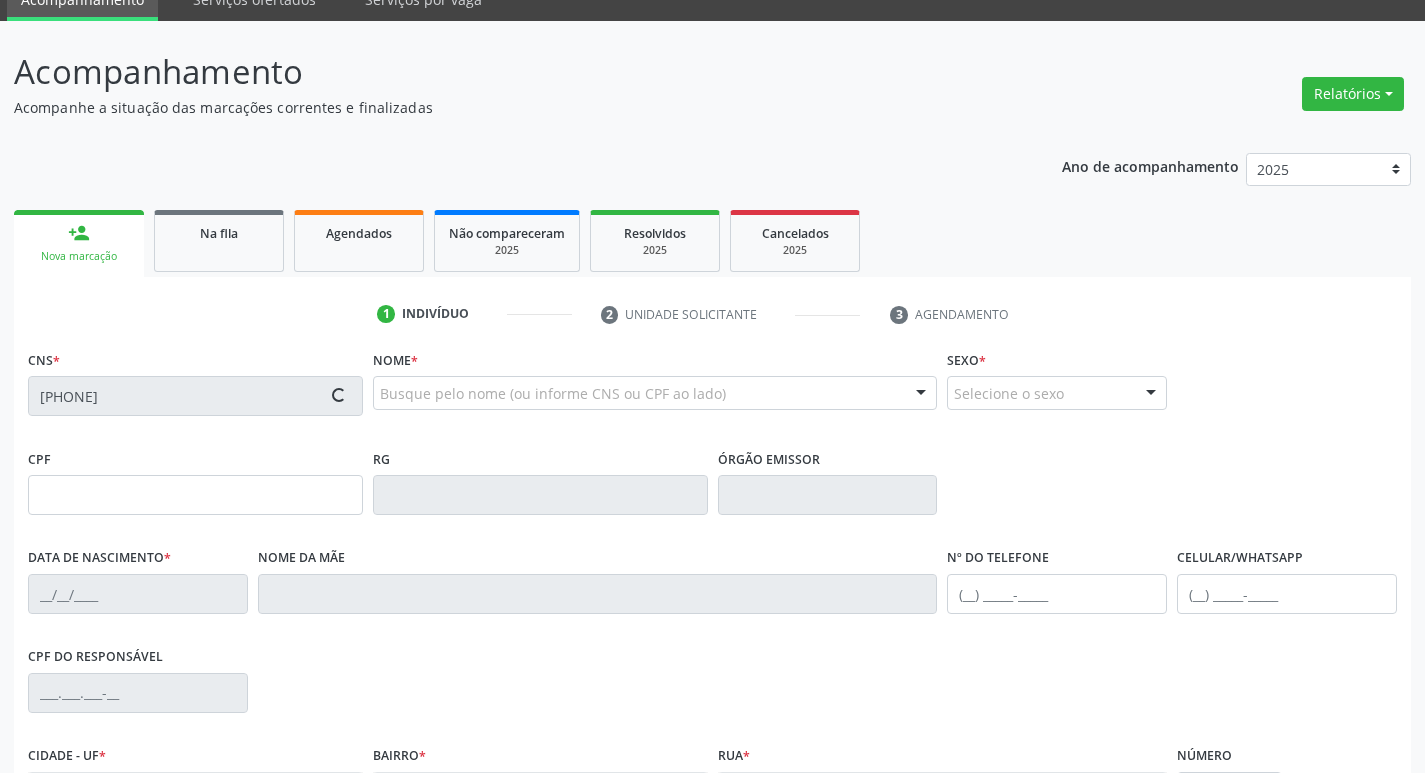 type on "146" 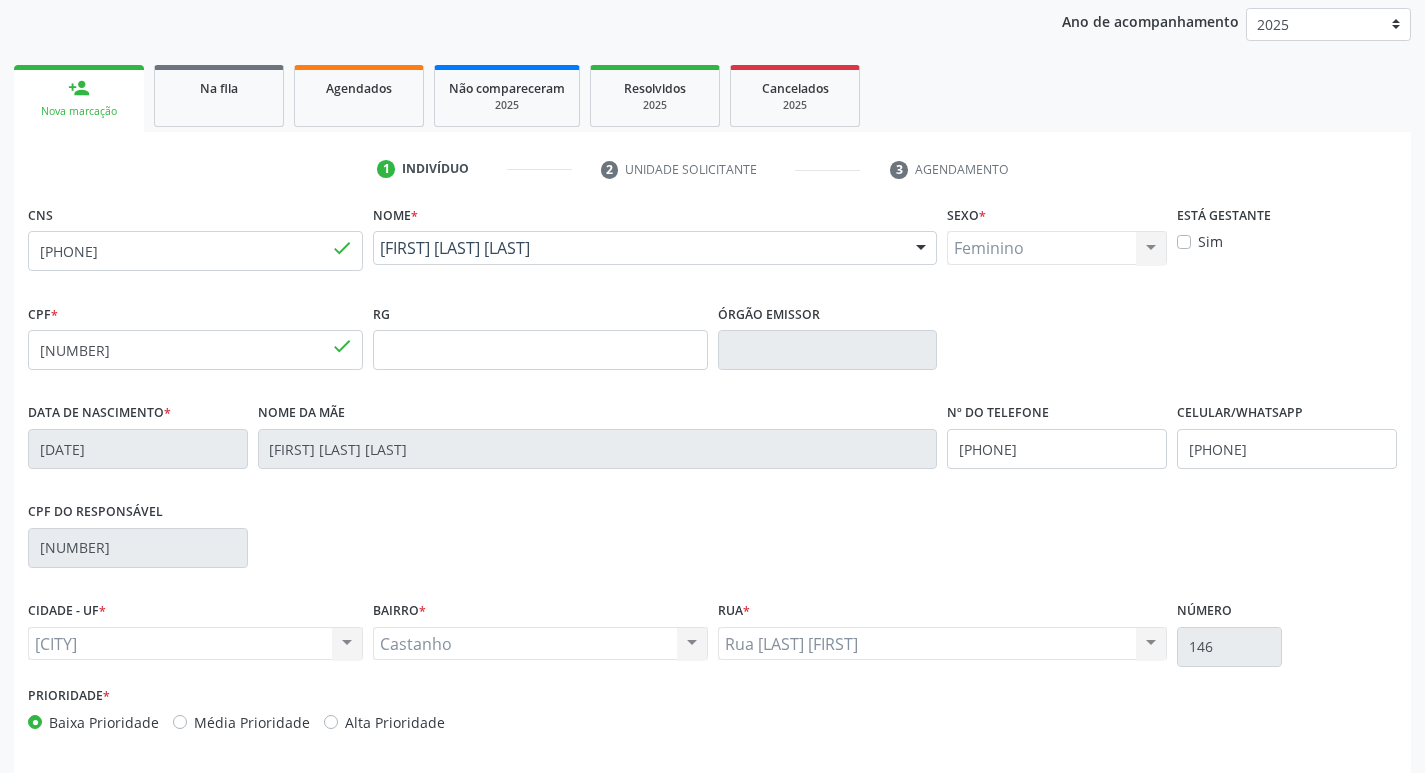 scroll, scrollTop: 311, scrollLeft: 0, axis: vertical 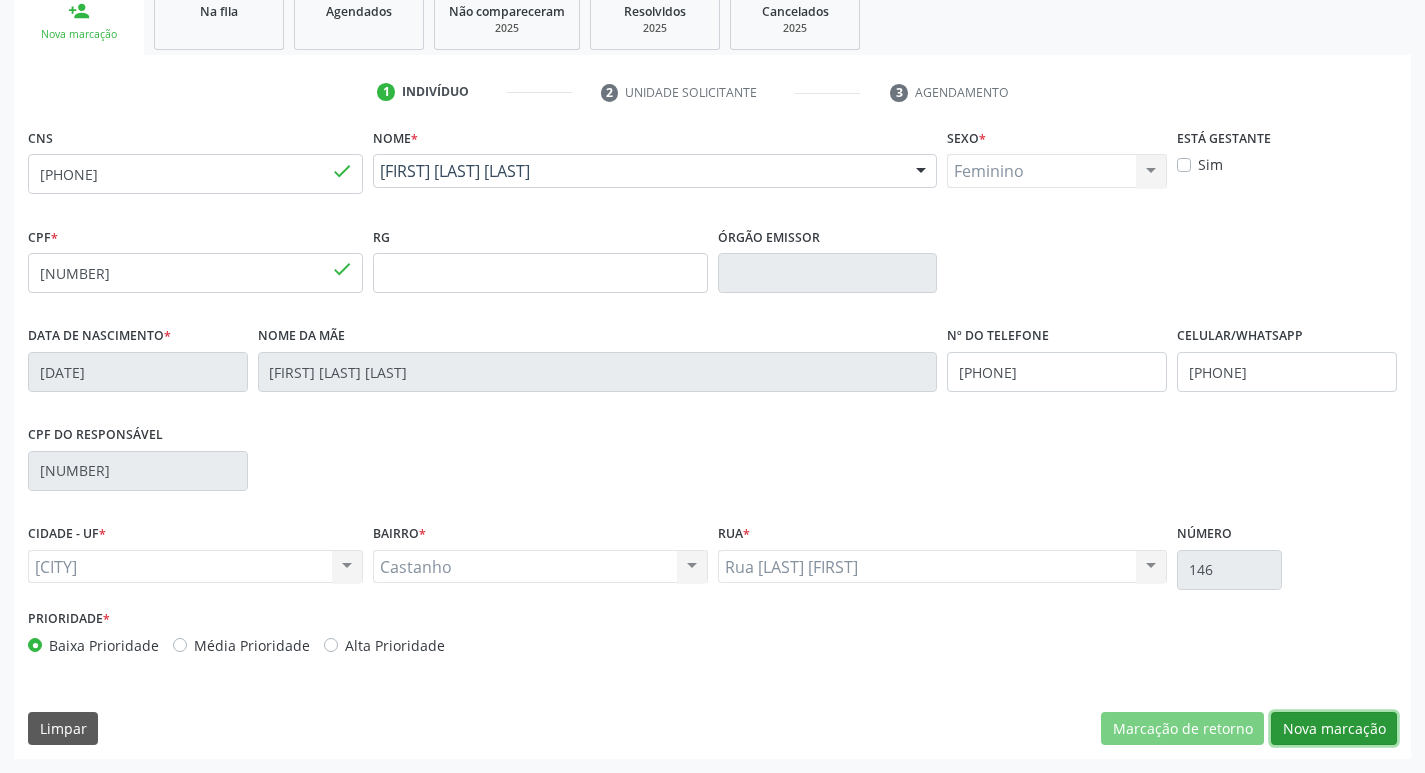 click on "Nova marcação" at bounding box center (1334, 729) 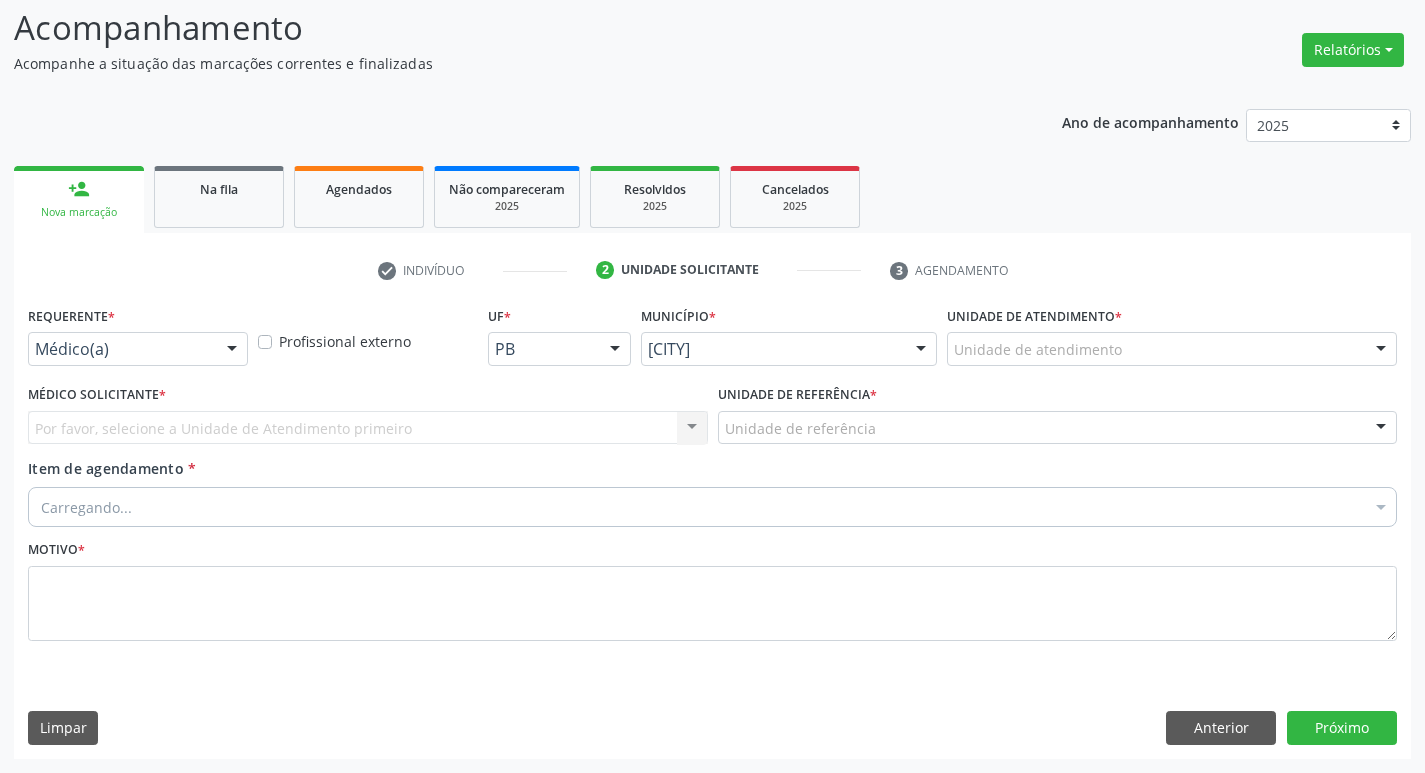 scroll, scrollTop: 133, scrollLeft: 0, axis: vertical 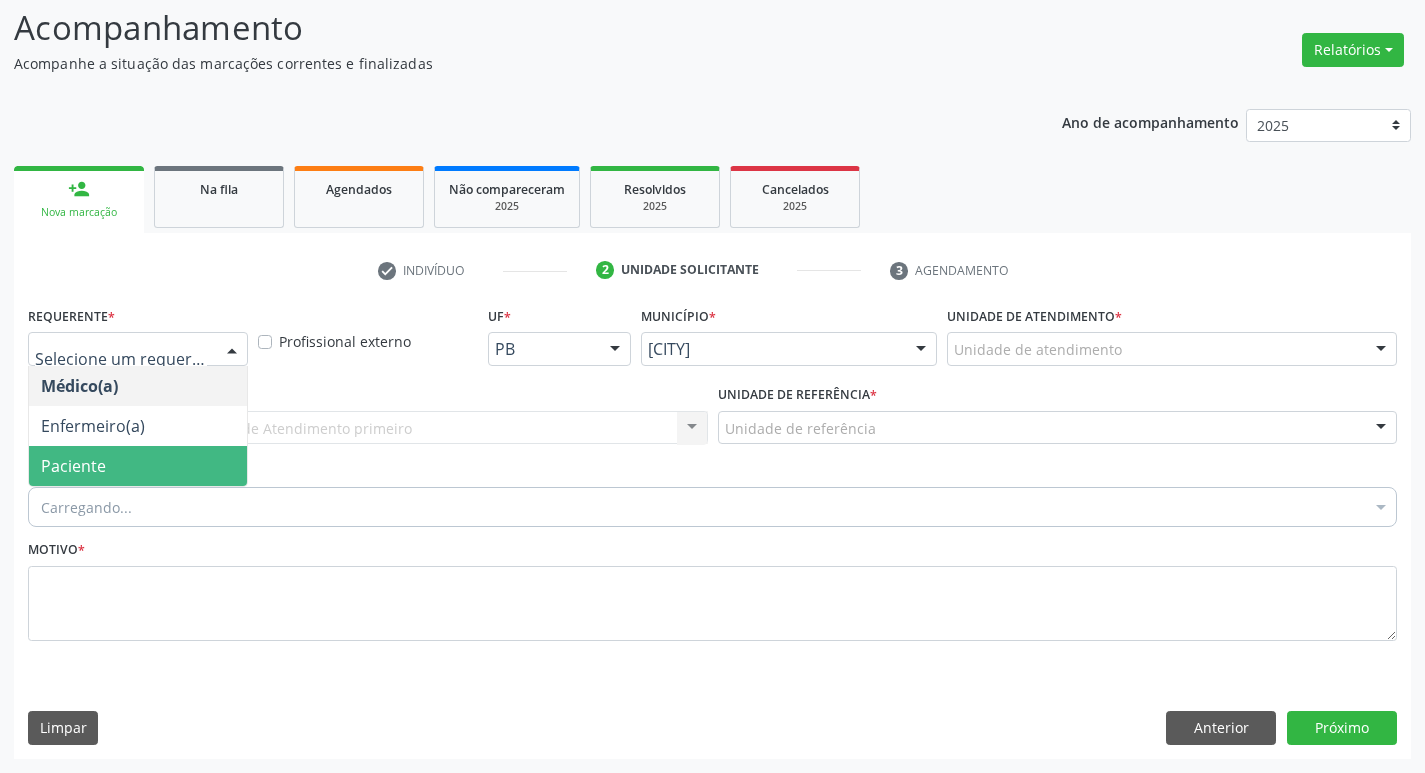 click on "Paciente" at bounding box center [138, 466] 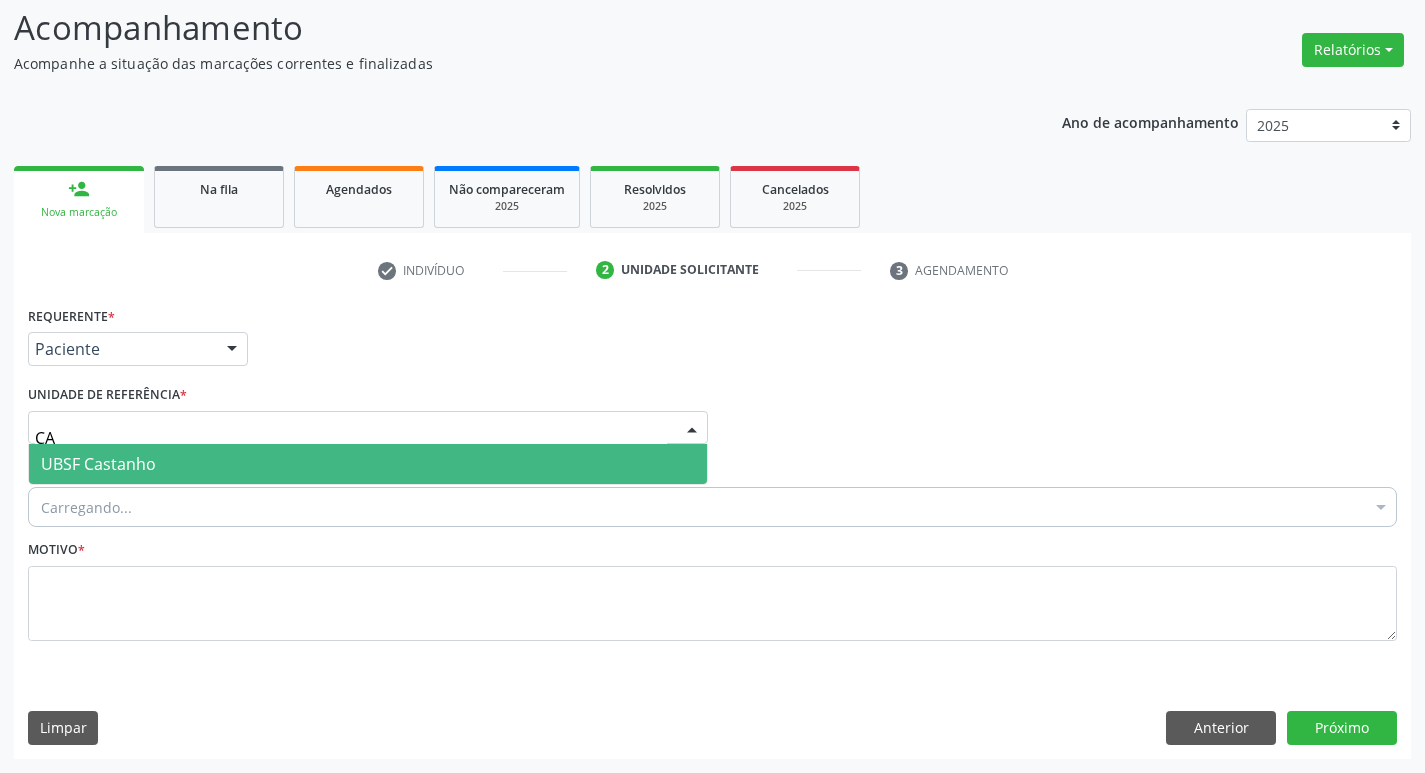 type on "CAS" 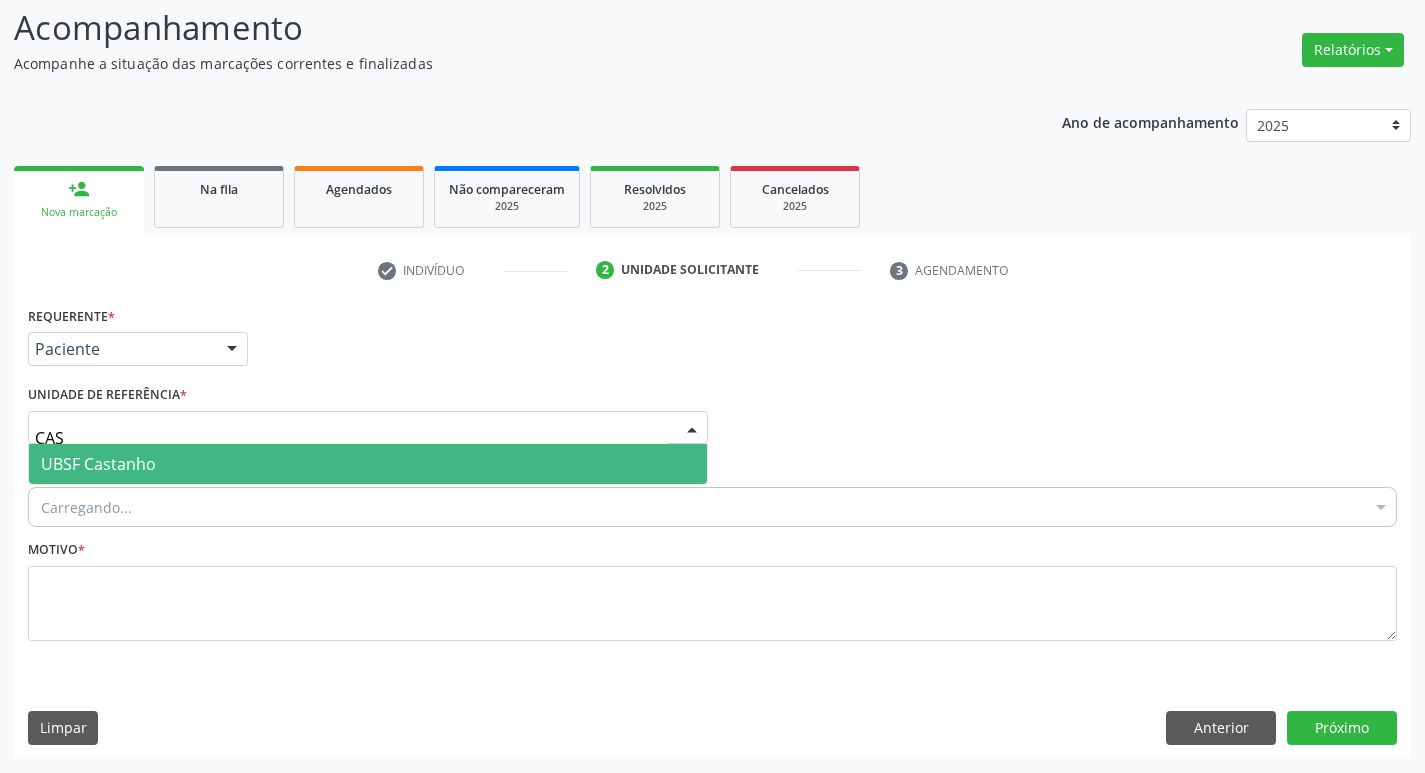 click on "UBSF Castanho" at bounding box center [368, 464] 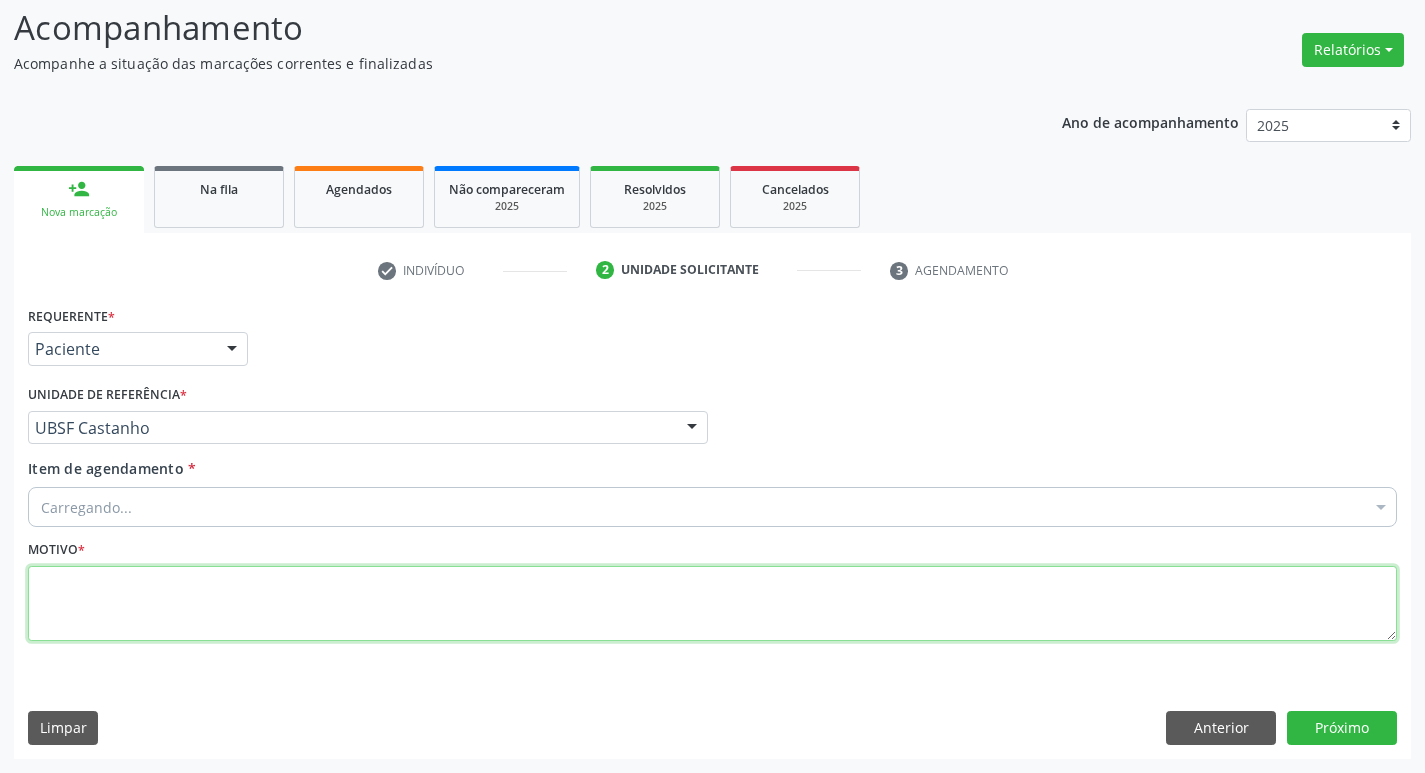 click at bounding box center (712, 604) 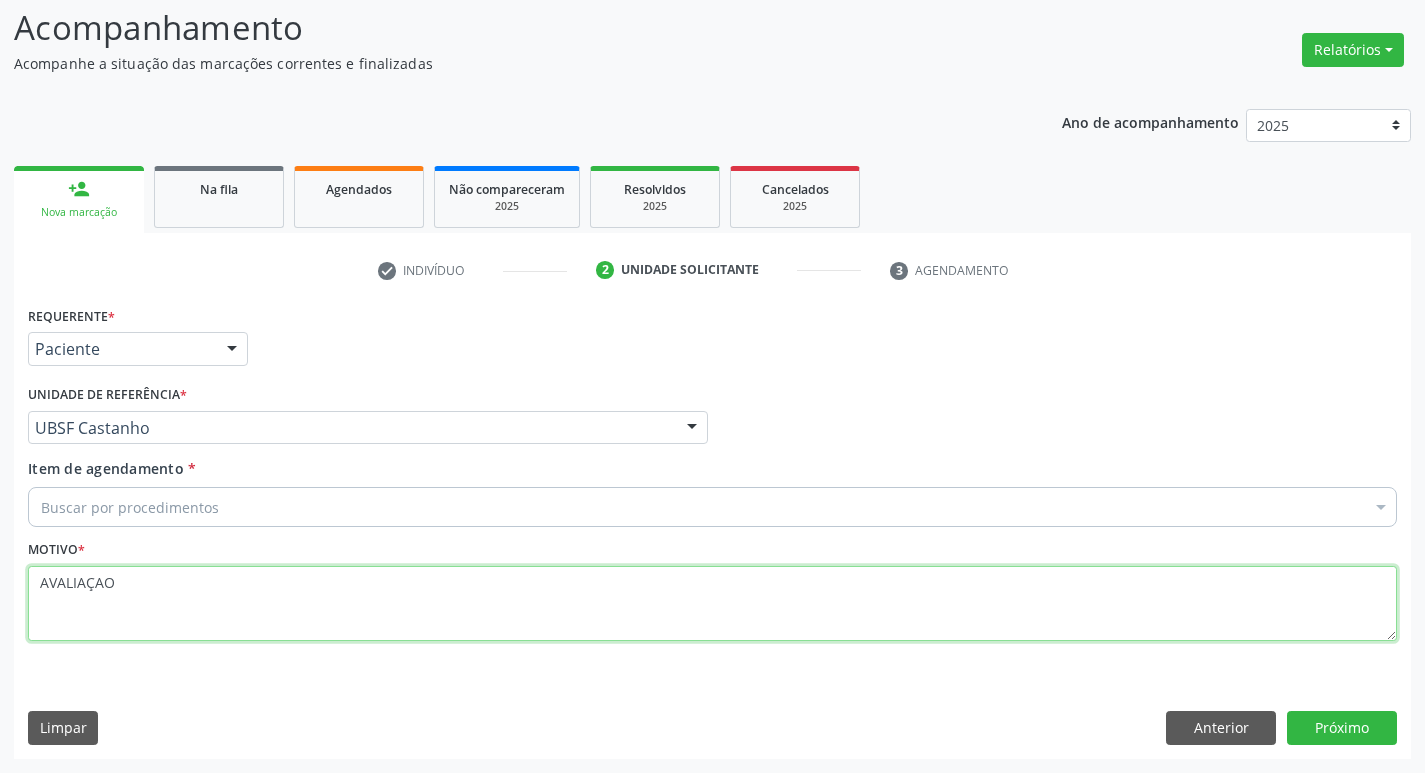 type on "AVALIAÇAO" 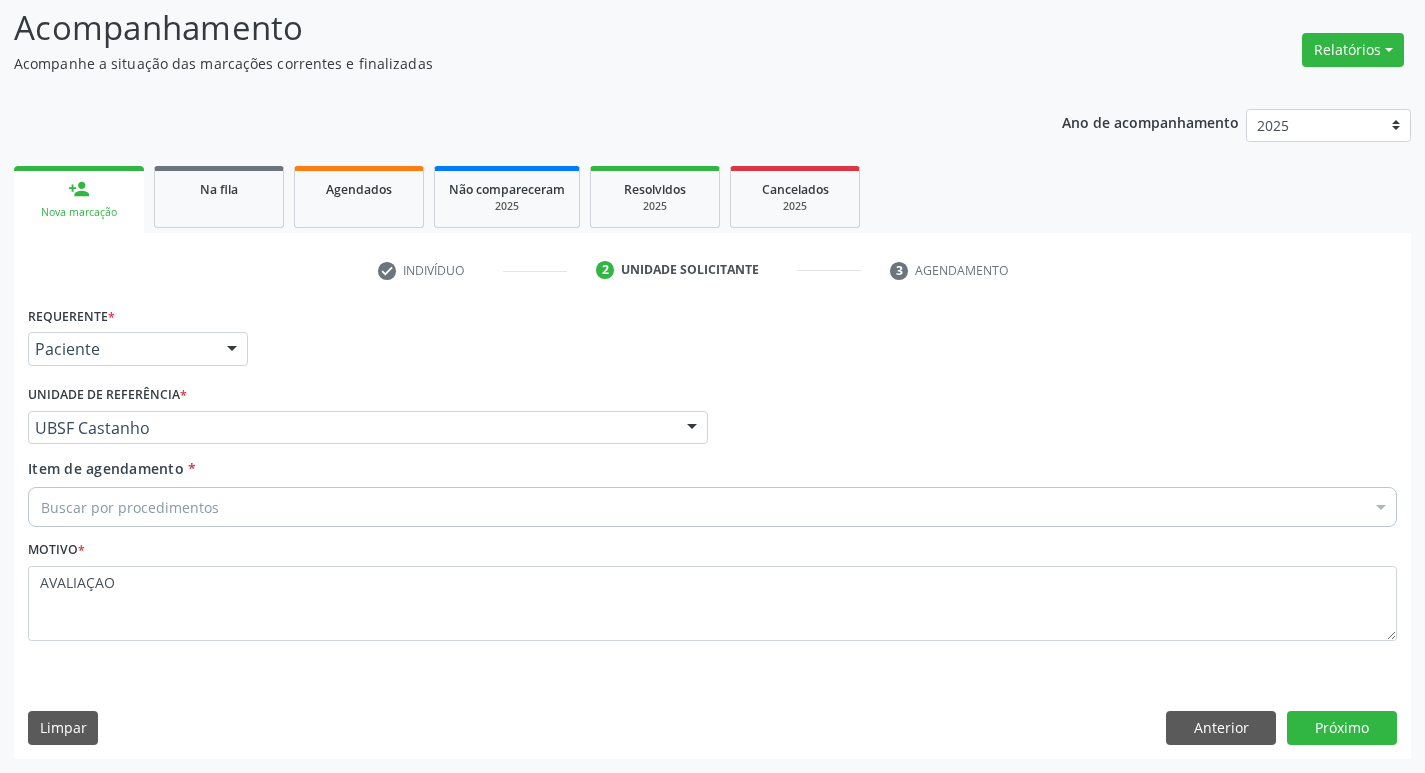 click on "Buscar por procedimentos" at bounding box center (712, 507) 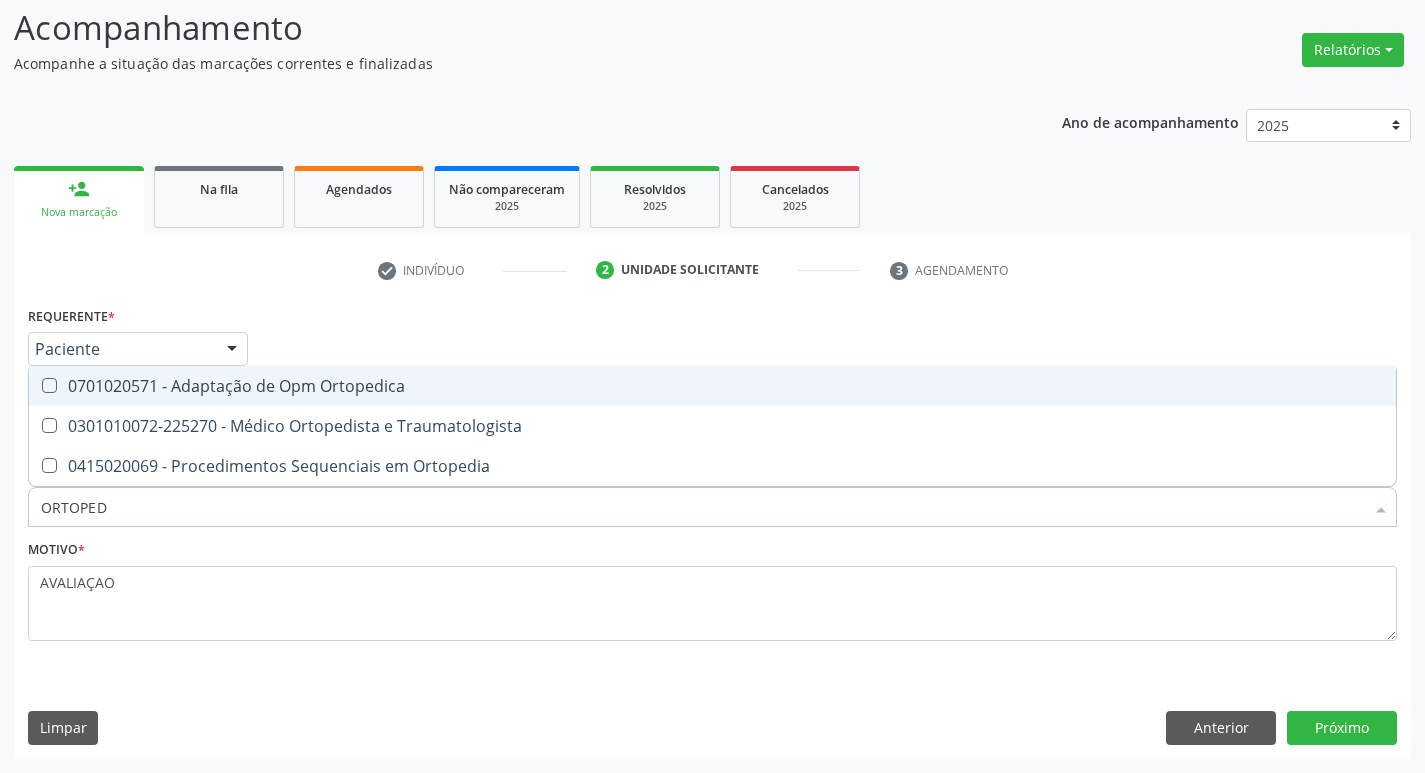 type on "ORTOPEDI" 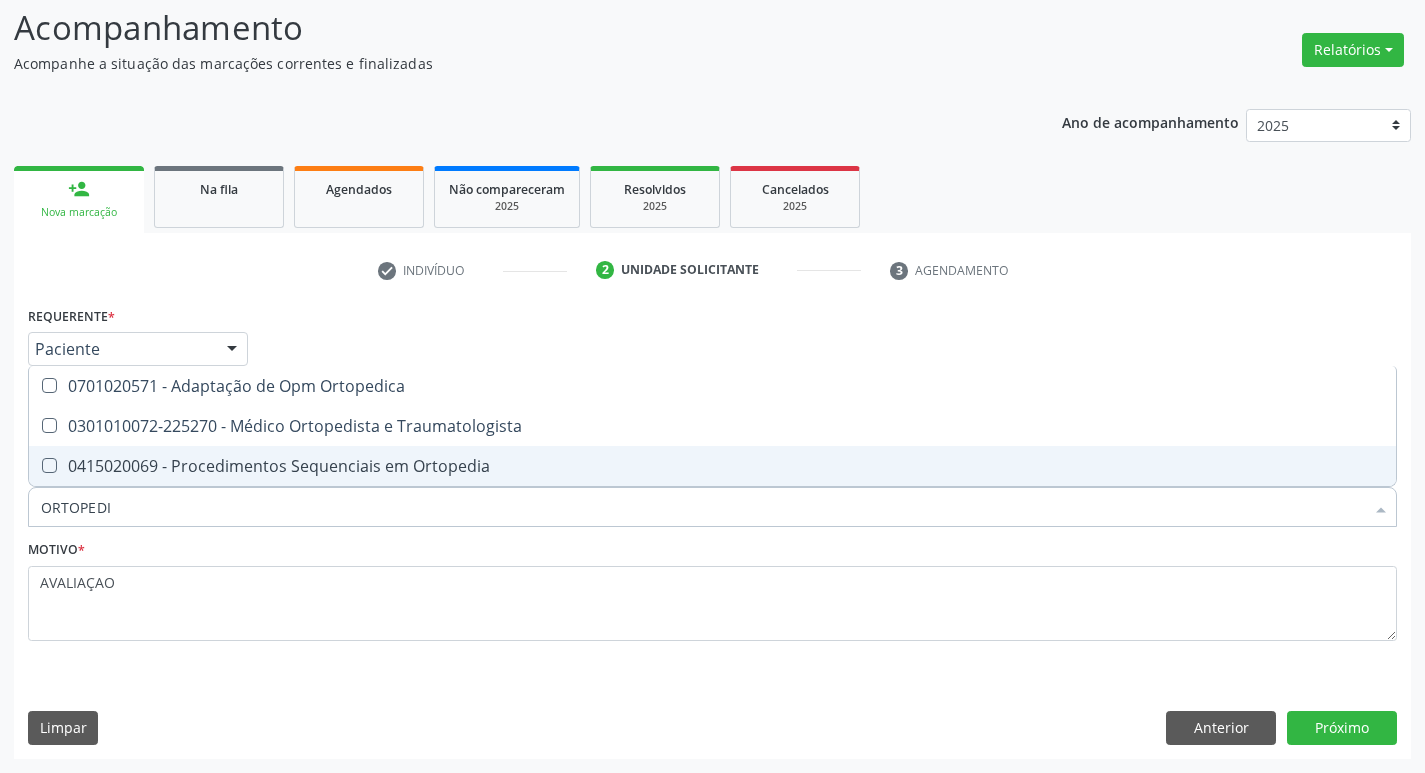 click on "0301010072-225270 - Médico Ortopedista e Traumatologista" at bounding box center [712, 426] 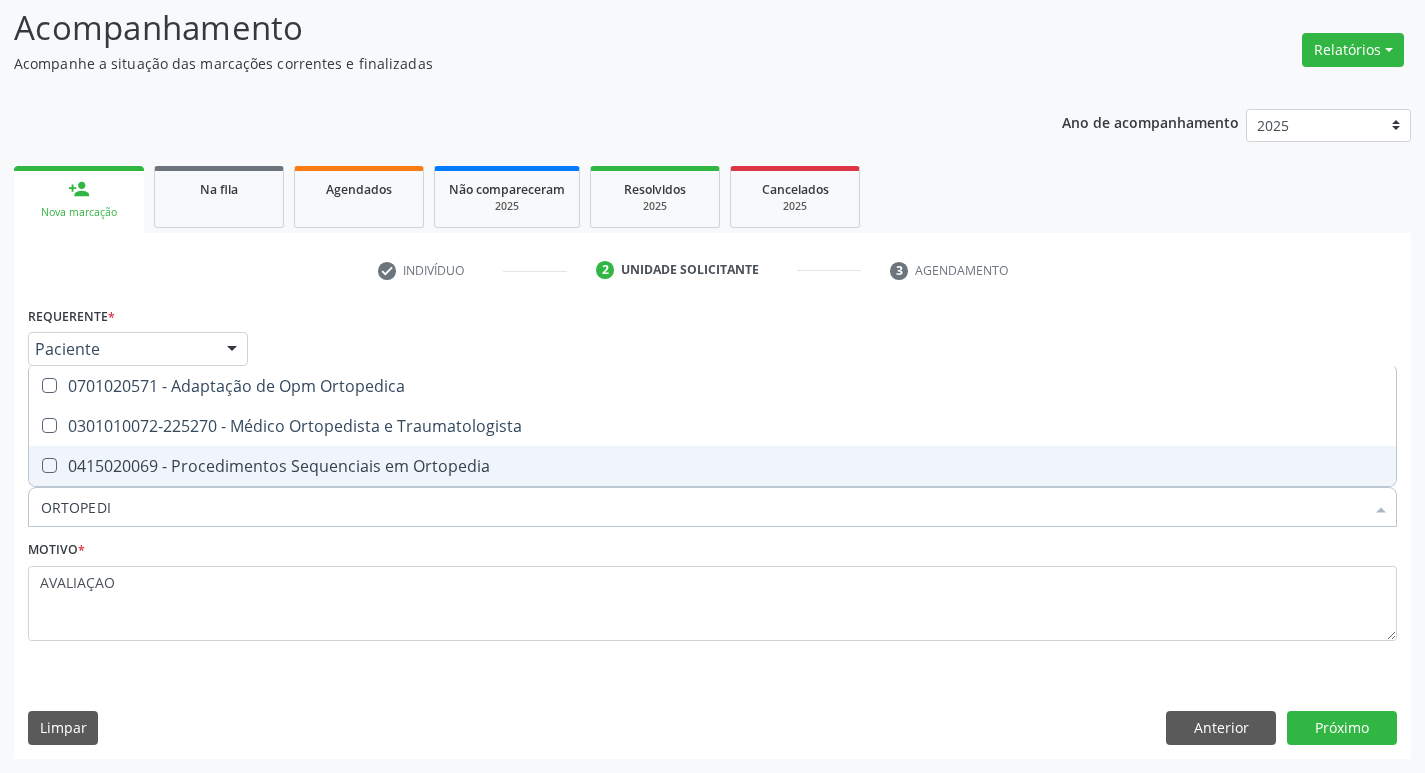 checkbox on "true" 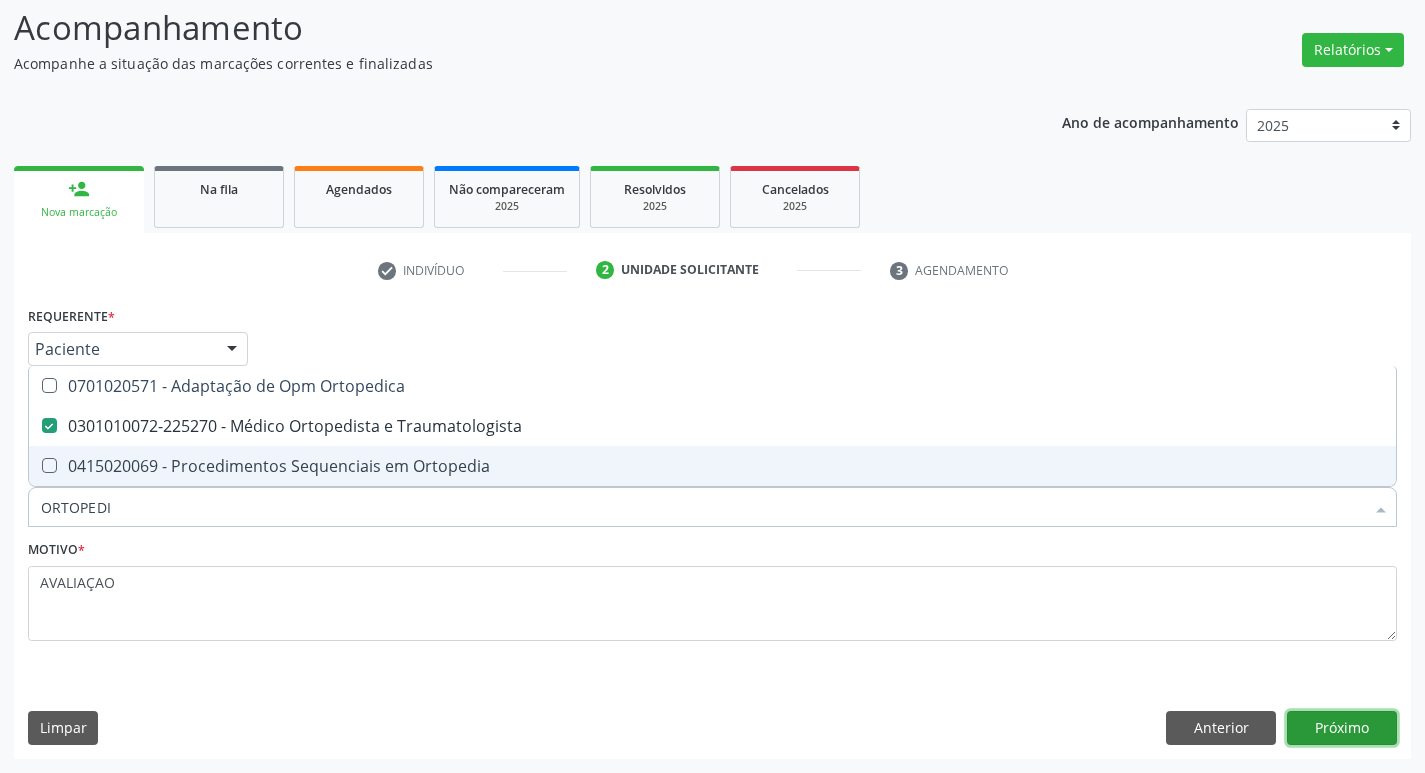 click on "Próximo" at bounding box center [1342, 728] 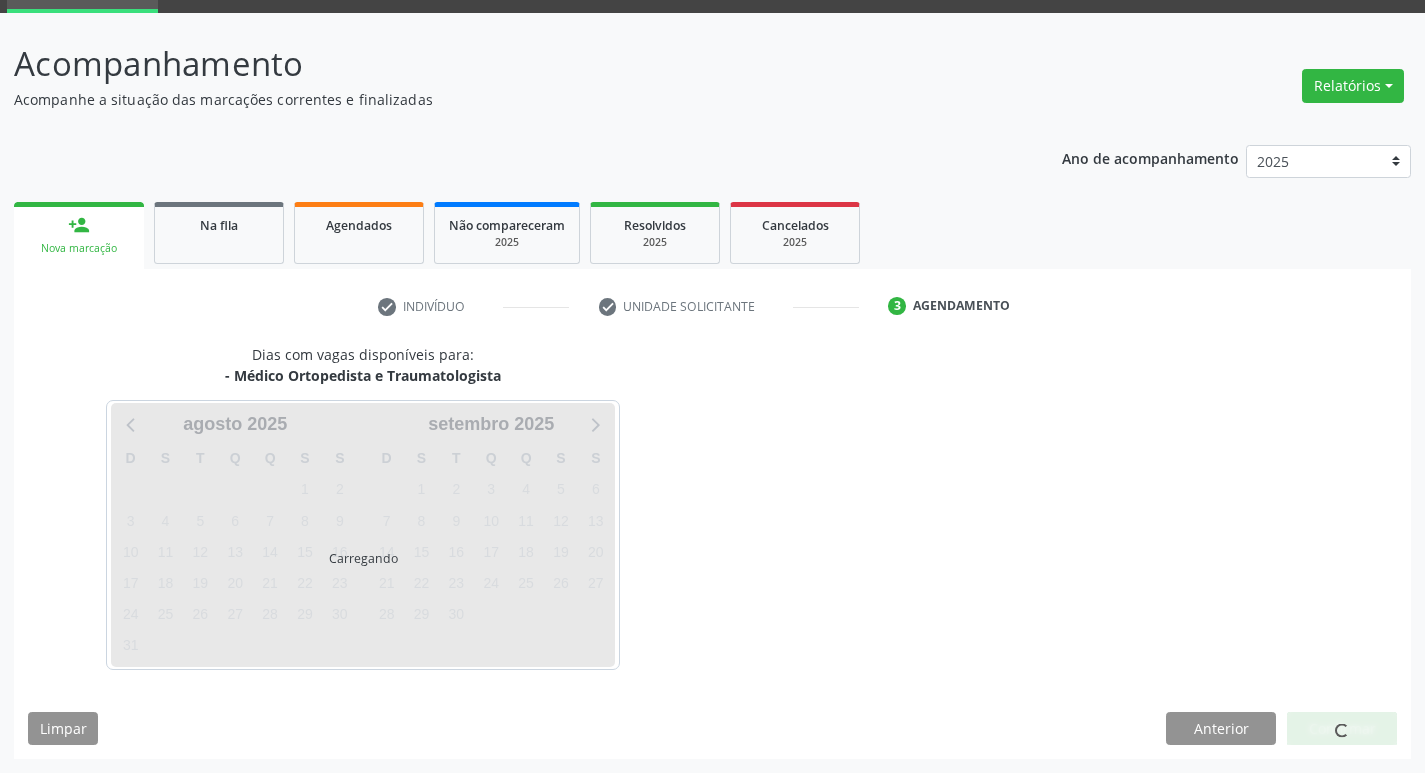 scroll, scrollTop: 97, scrollLeft: 0, axis: vertical 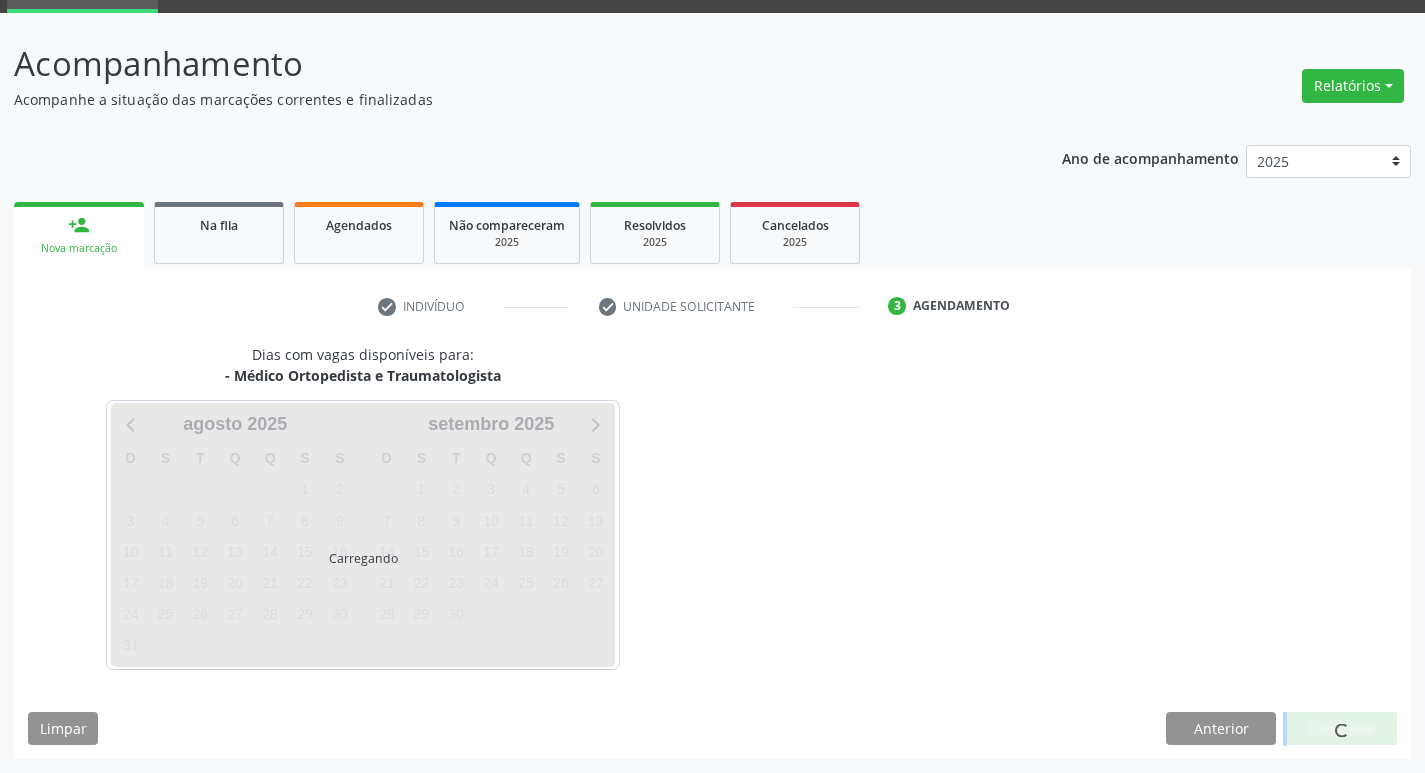 click on "Dias com vagas disponíveis para:
- Médico Ortopedista e Traumatologista
Carregando
agosto 2025 D S T Q Q S S 27 28 29 30 31 1 2 3 4 5 6 7 8 9 10 11 12 13 14 15 16 17 18 19 20 21 22 23 24 25 26 27 28 29 30 31 1 2 3 4 5 6 setembro 2025 D S T Q Q S S 31 1 2 3 4 5 6 7 8 9 10 11 12 13 14 15 16 17 18 19 20 21 22 23 24 25 26 27 28 29 30 1 2 3 4 5 6 7 8 9 10 11" at bounding box center [363, 506] 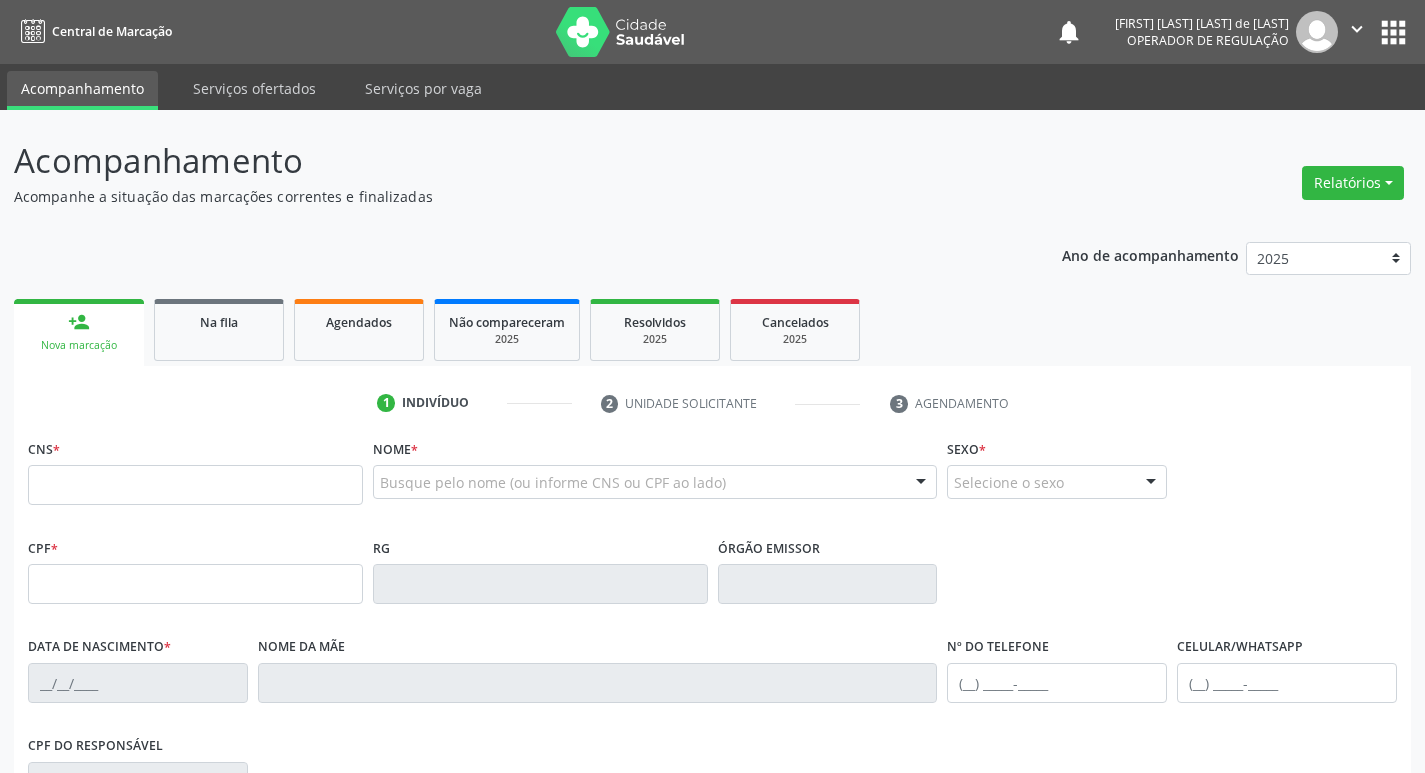 scroll, scrollTop: 97, scrollLeft: 0, axis: vertical 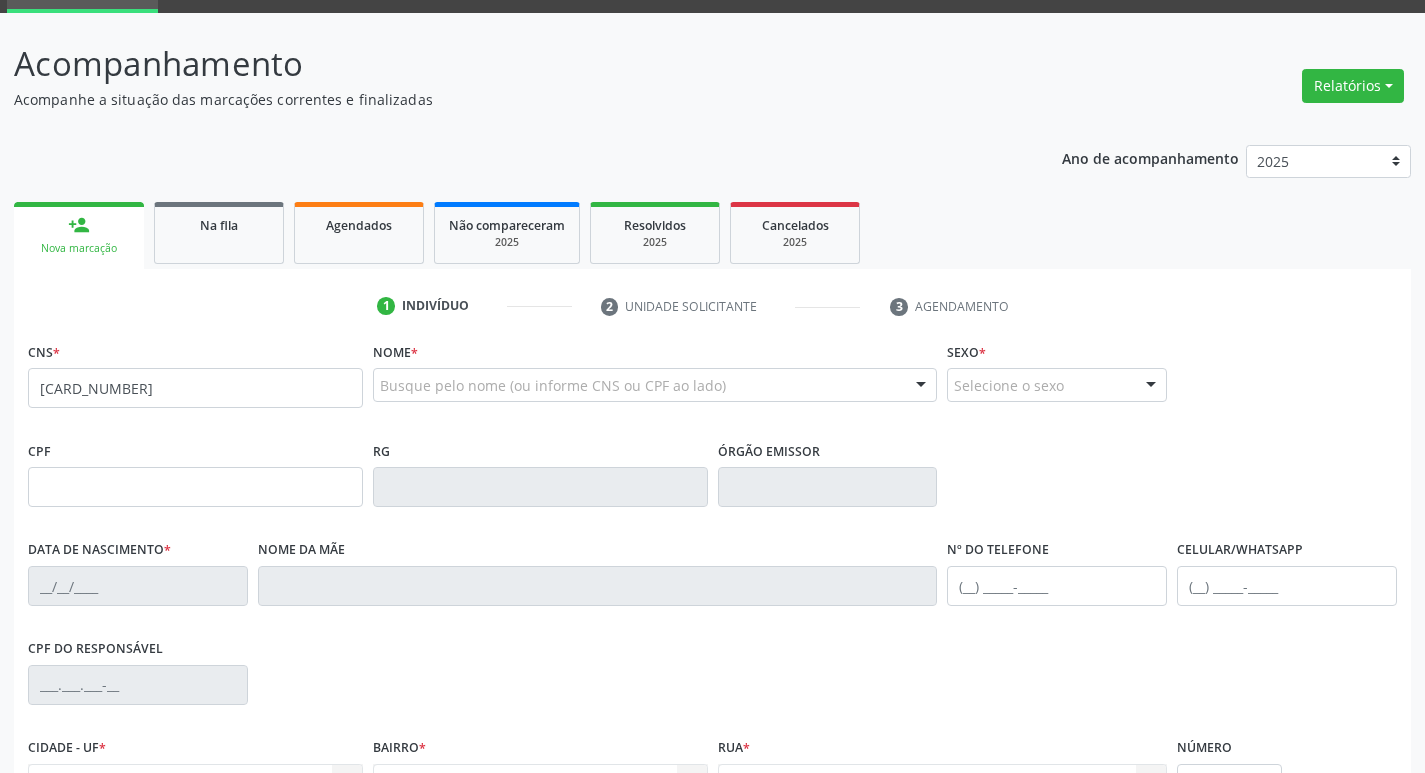 type on "[CARD_NUMBER]" 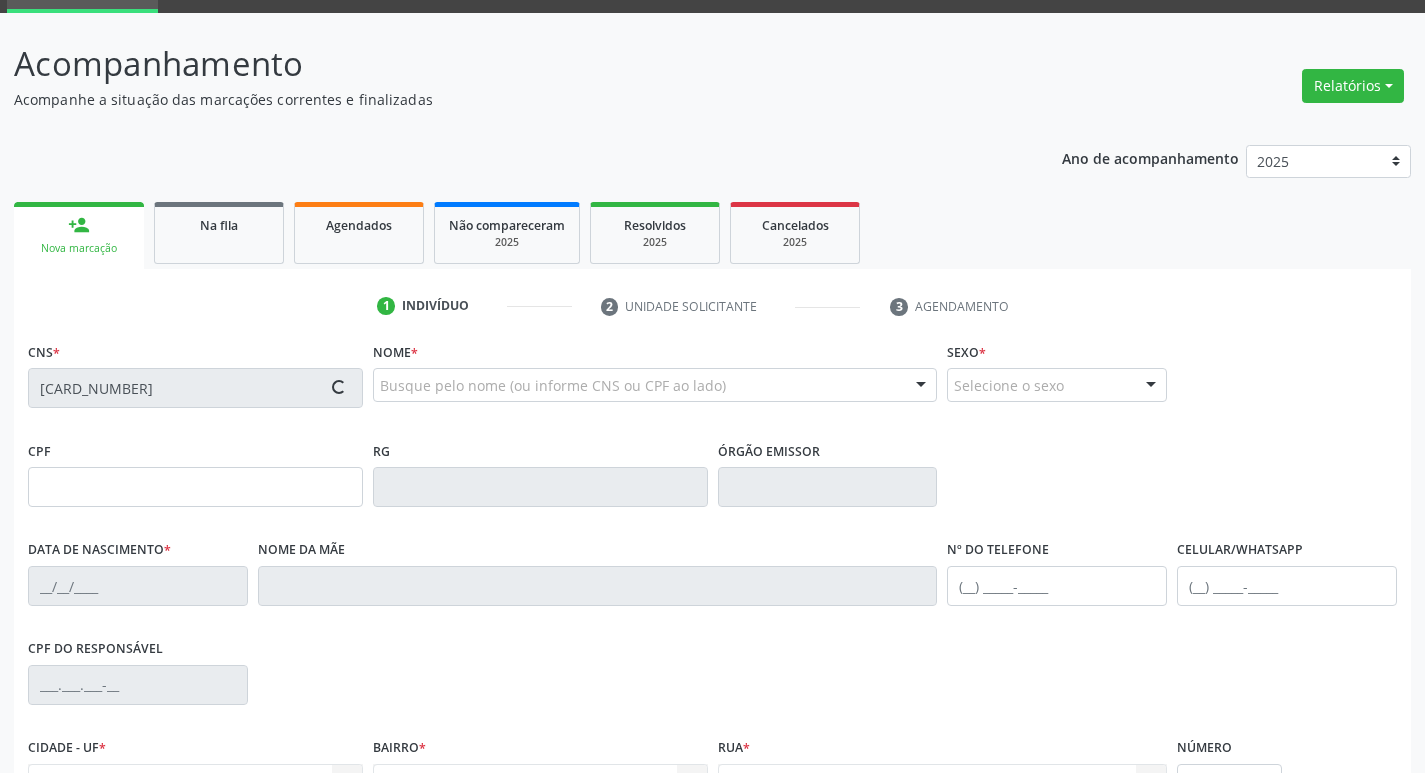 type on "[NUMBER]" 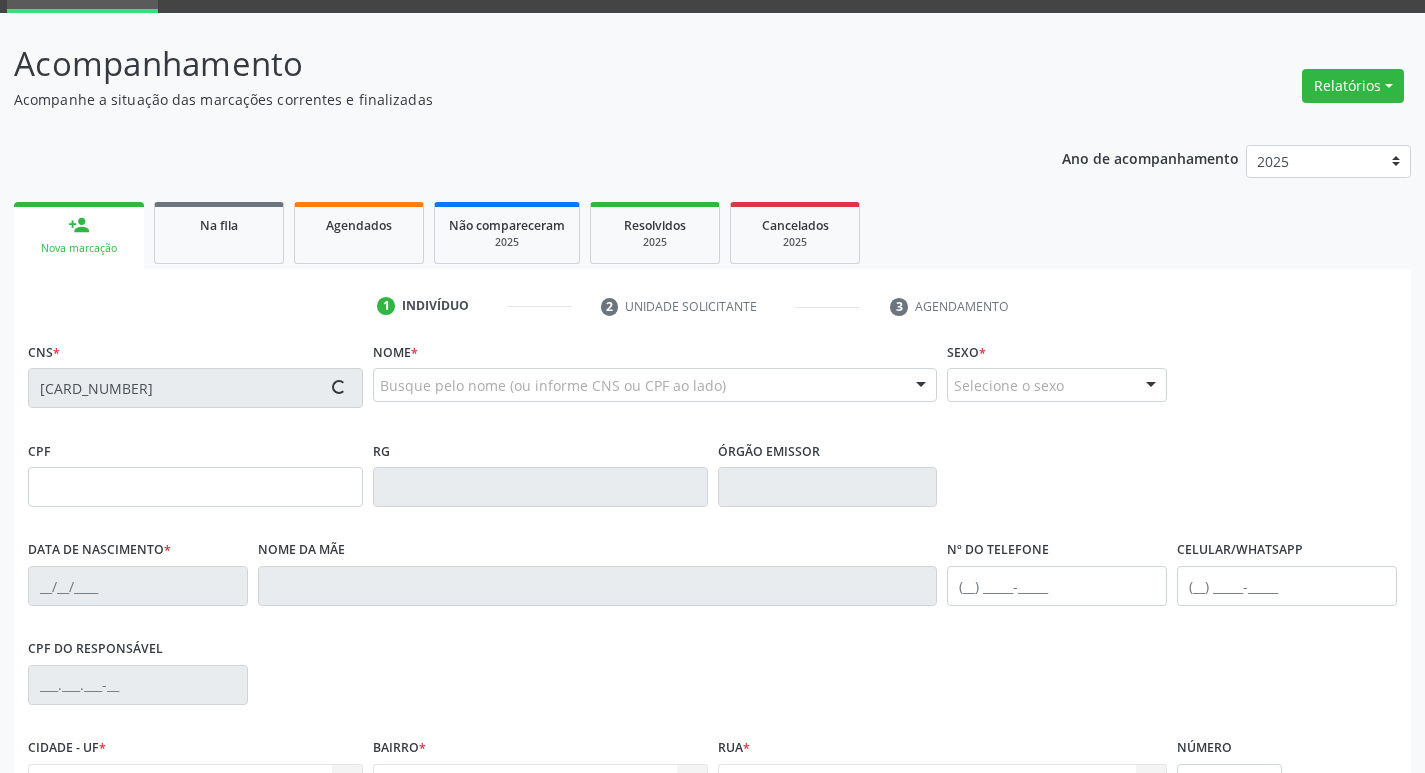 type on "[DATE]" 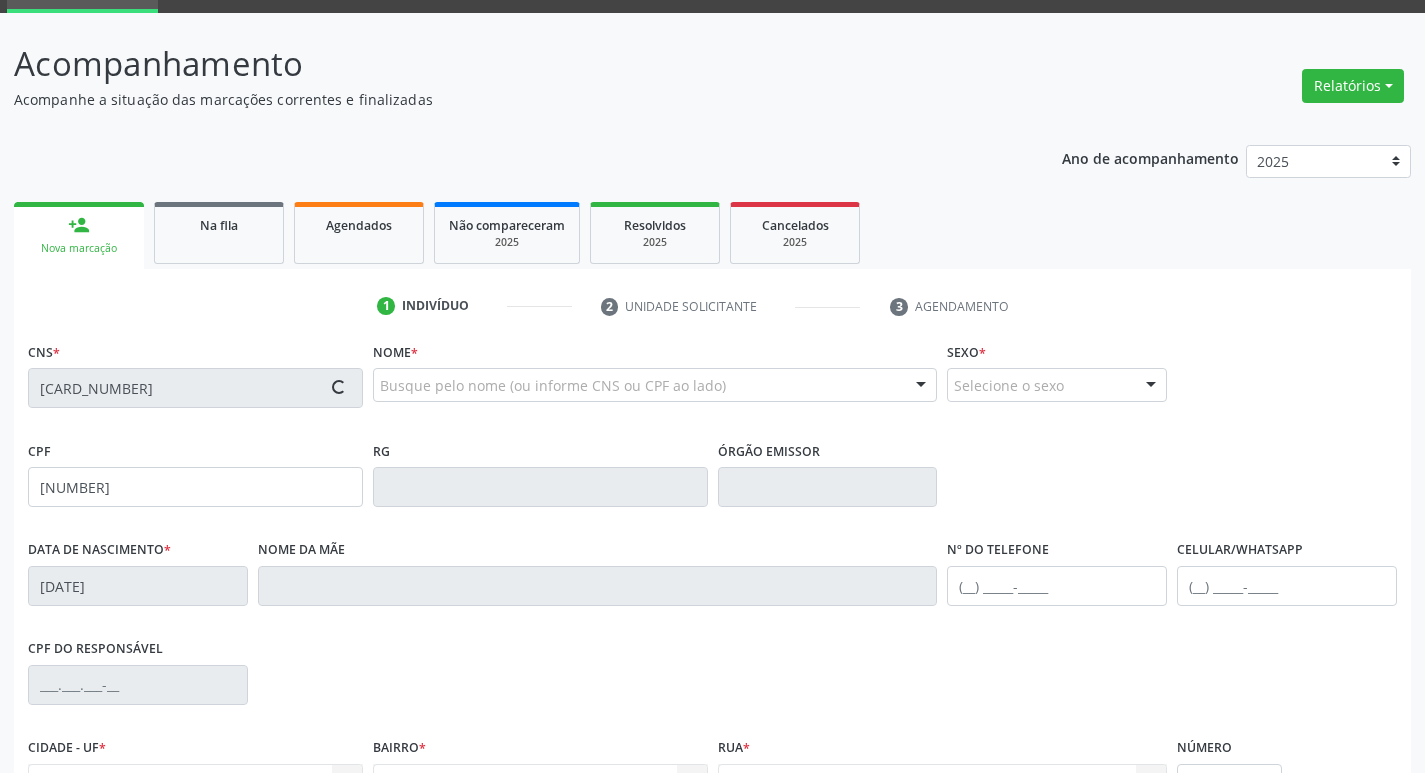 type on "[FIRST] [LAST] [LAST]" 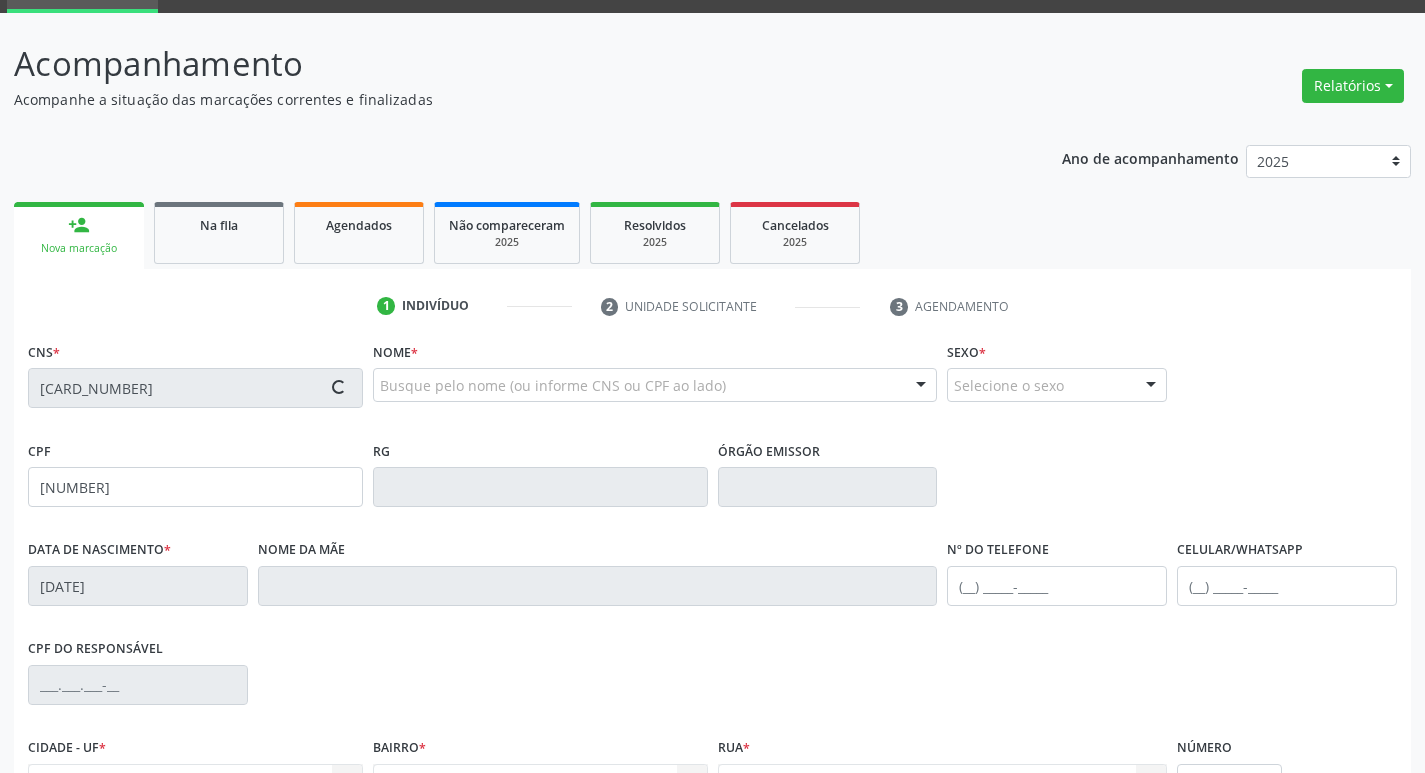 type on "[PHONE]" 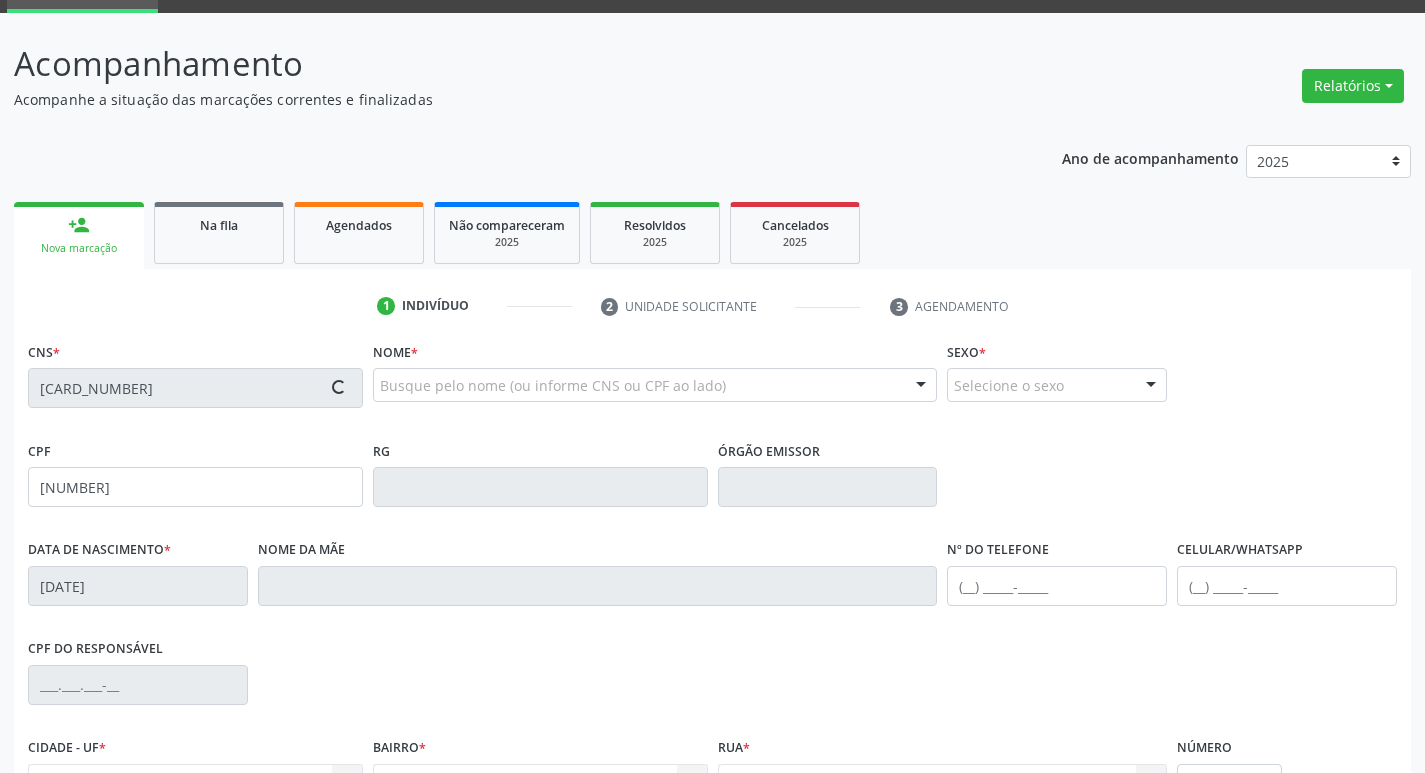 type on "[CPF]" 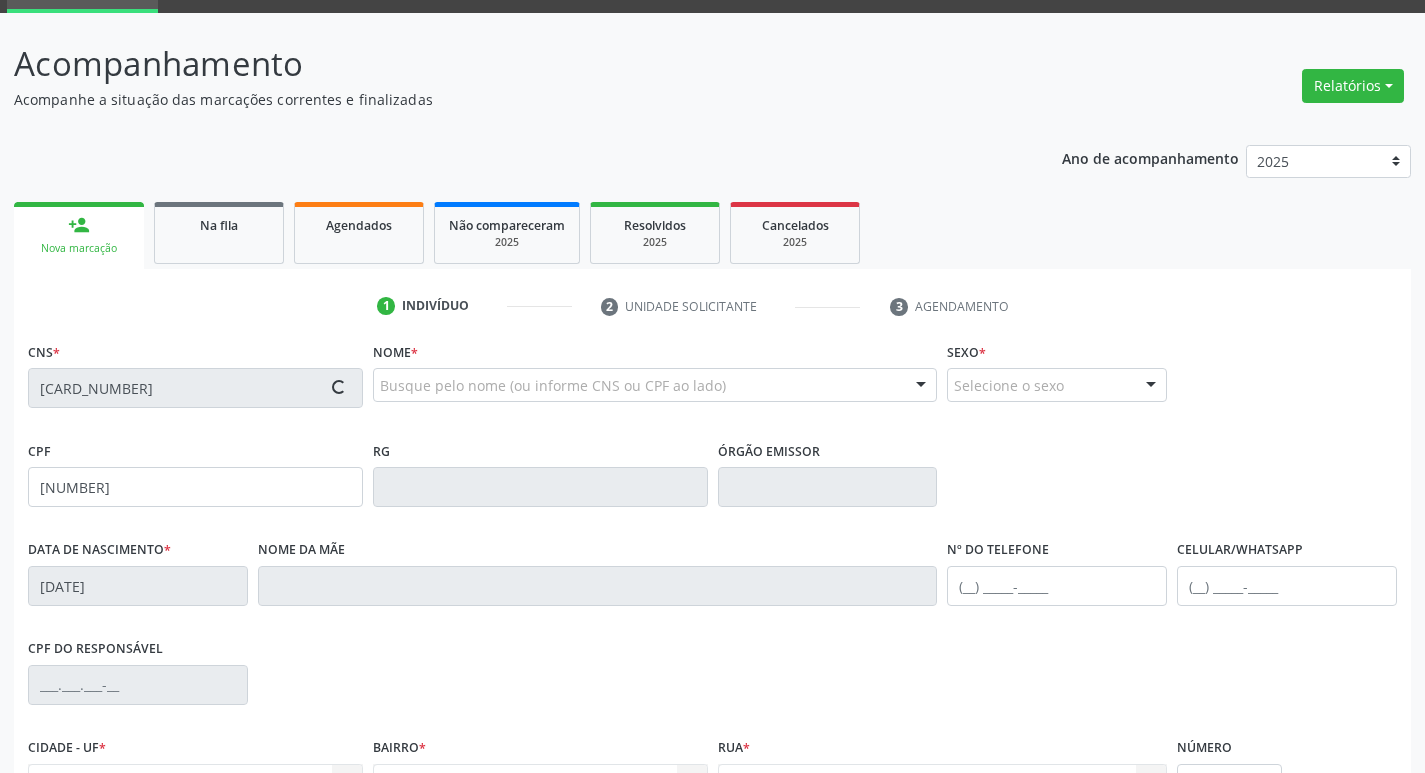 type on "146" 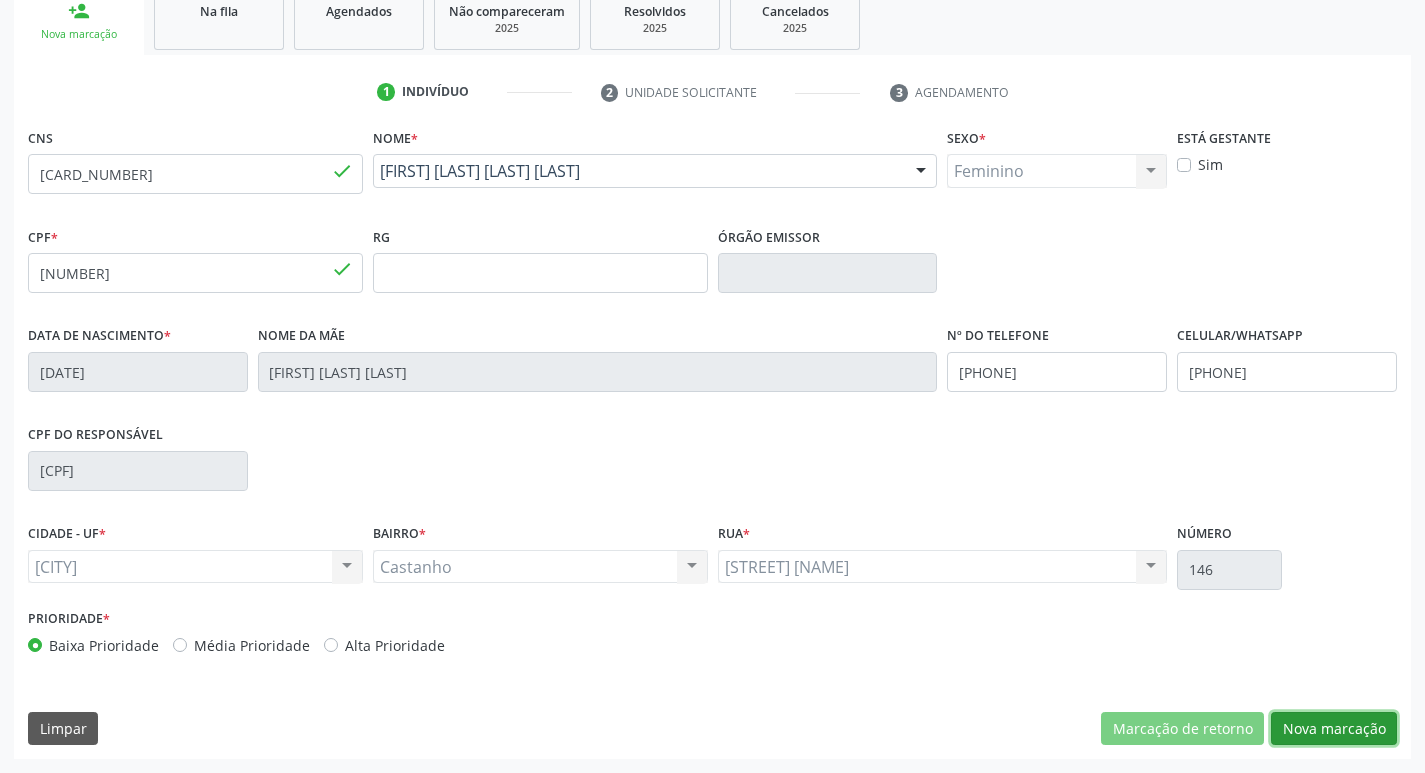 click on "Nova marcação" at bounding box center (1334, 729) 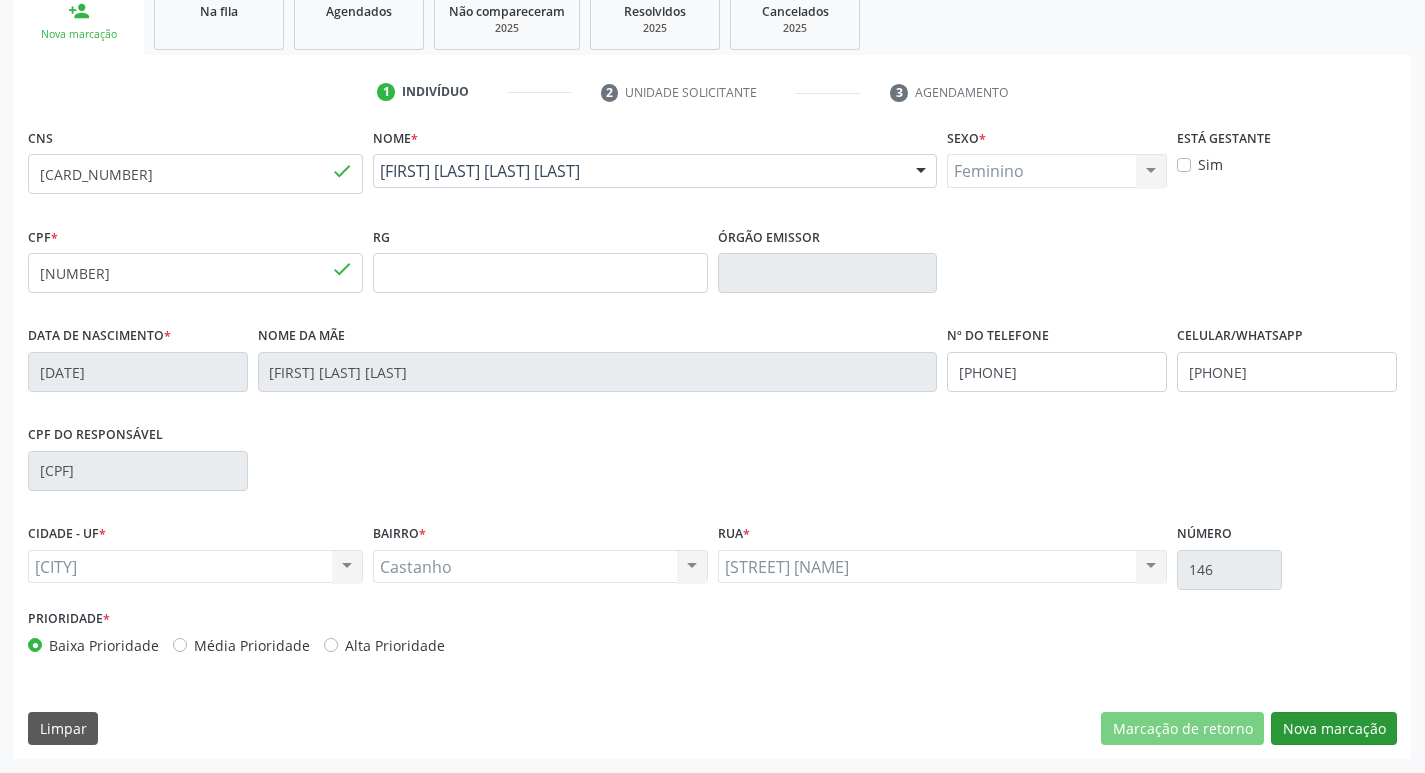 scroll, scrollTop: 133, scrollLeft: 0, axis: vertical 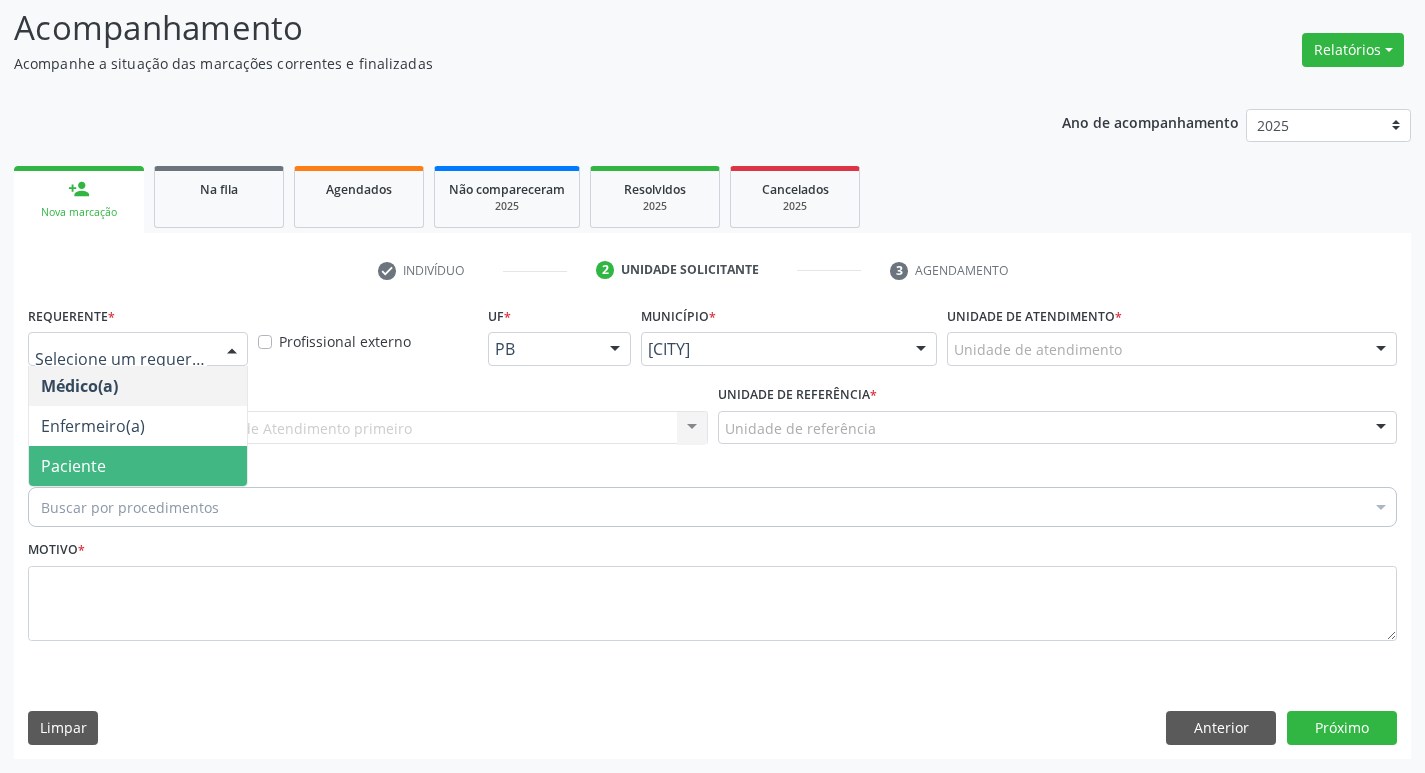 click on "Paciente" at bounding box center (138, 466) 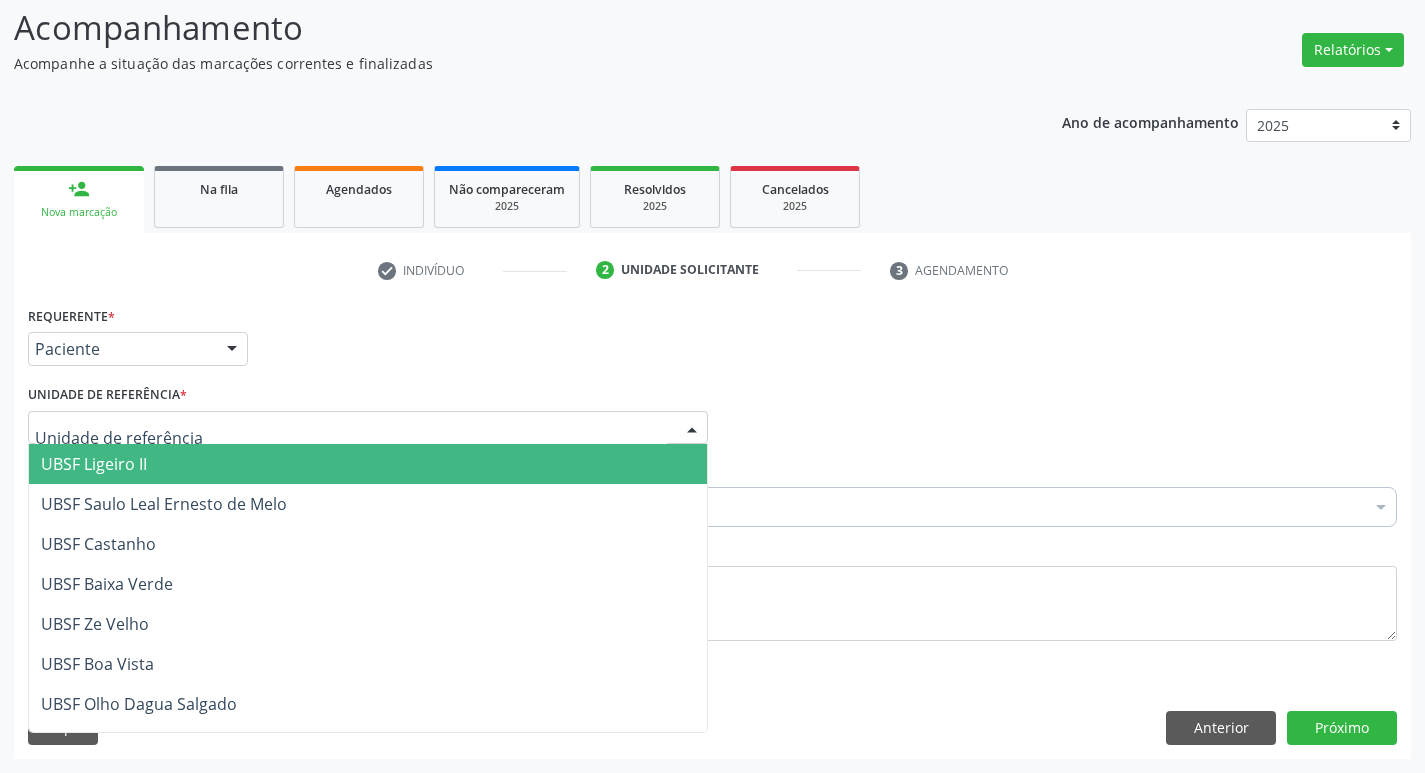 type on "C" 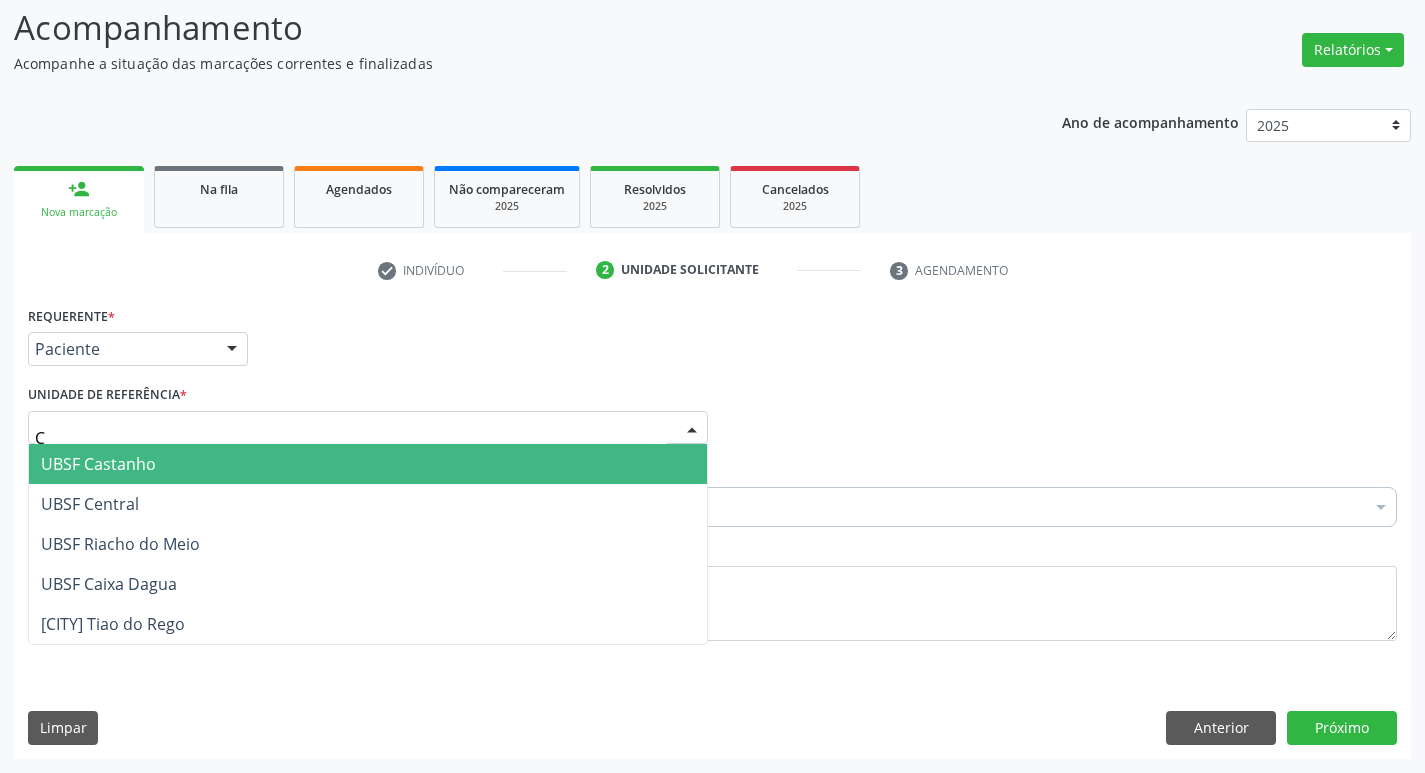 click on "UBSF Castanho" at bounding box center (368, 464) 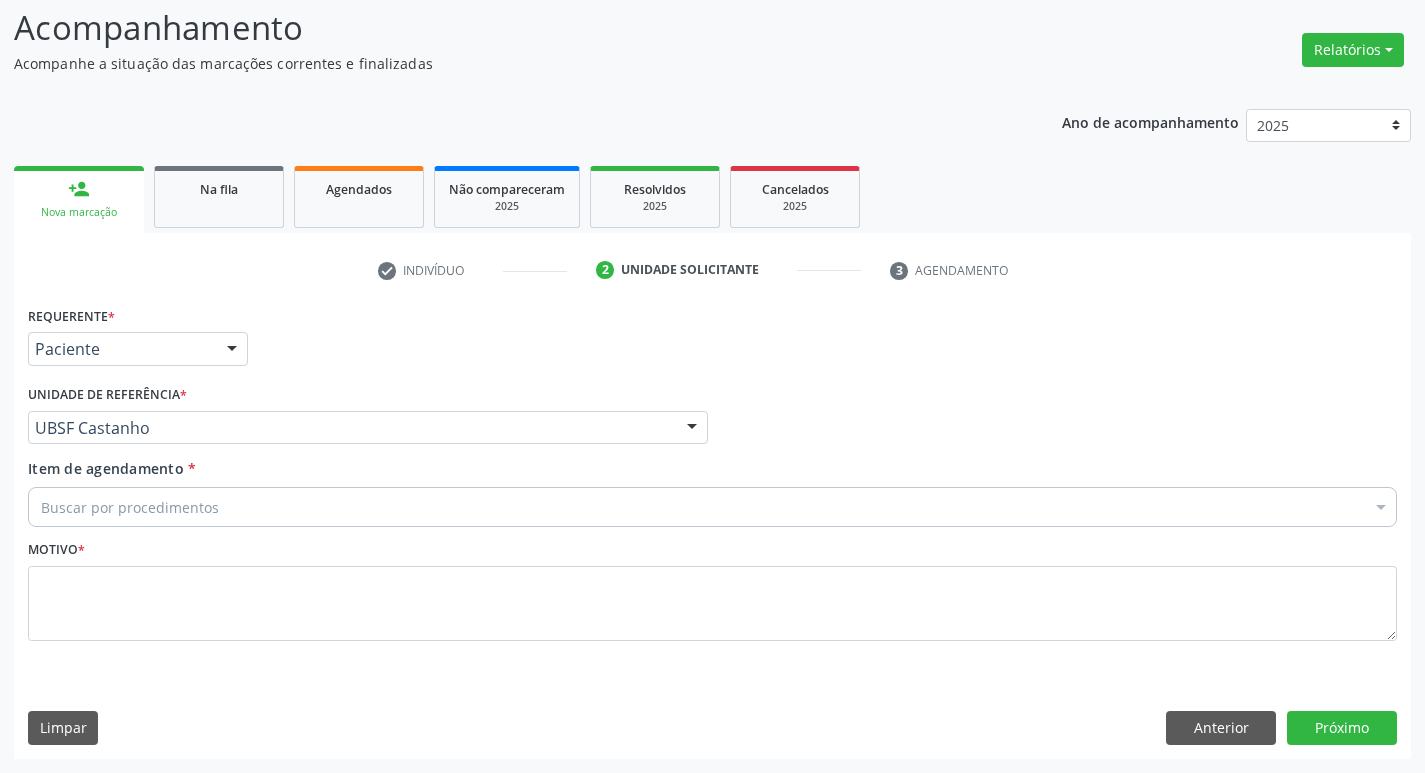 click on "Buscar por procedimentos" at bounding box center [712, 507] 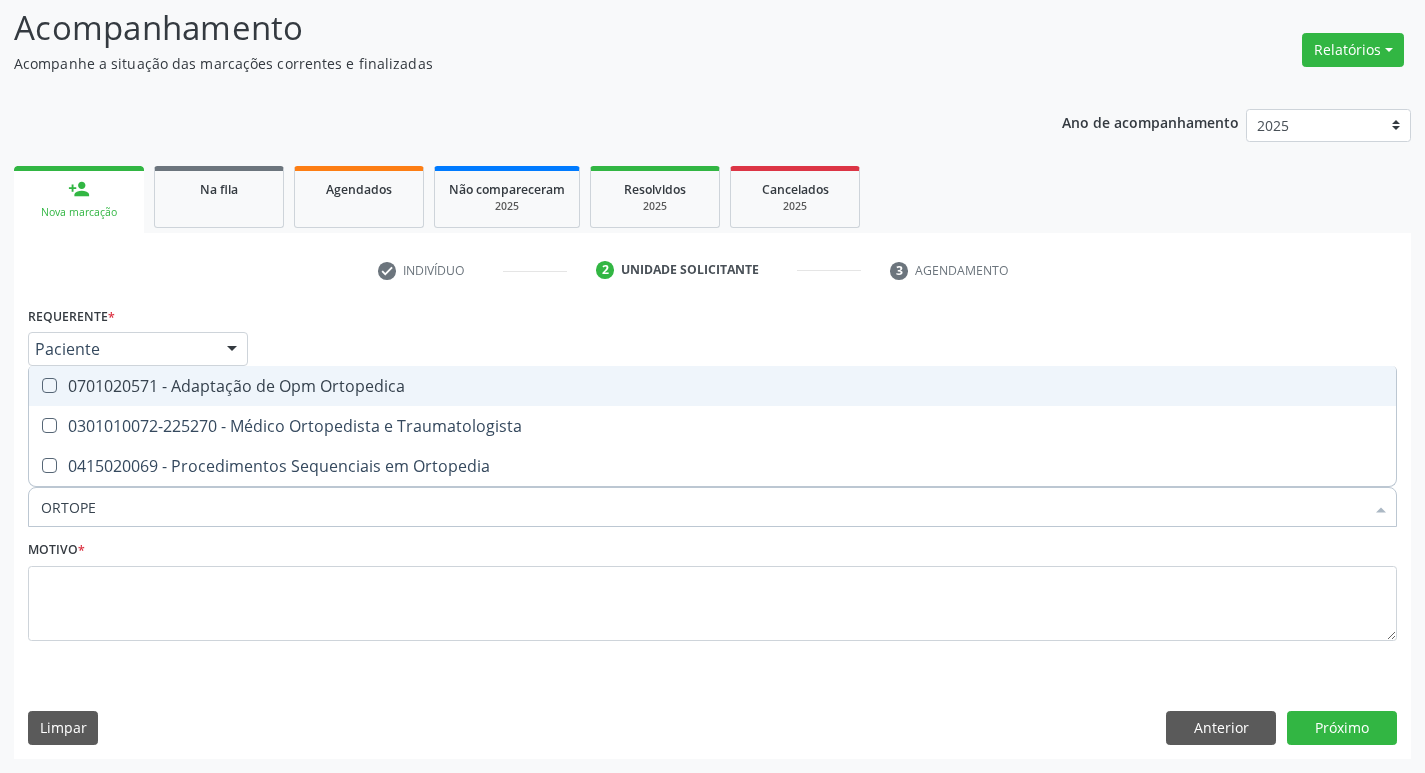 type on "ORTOPED" 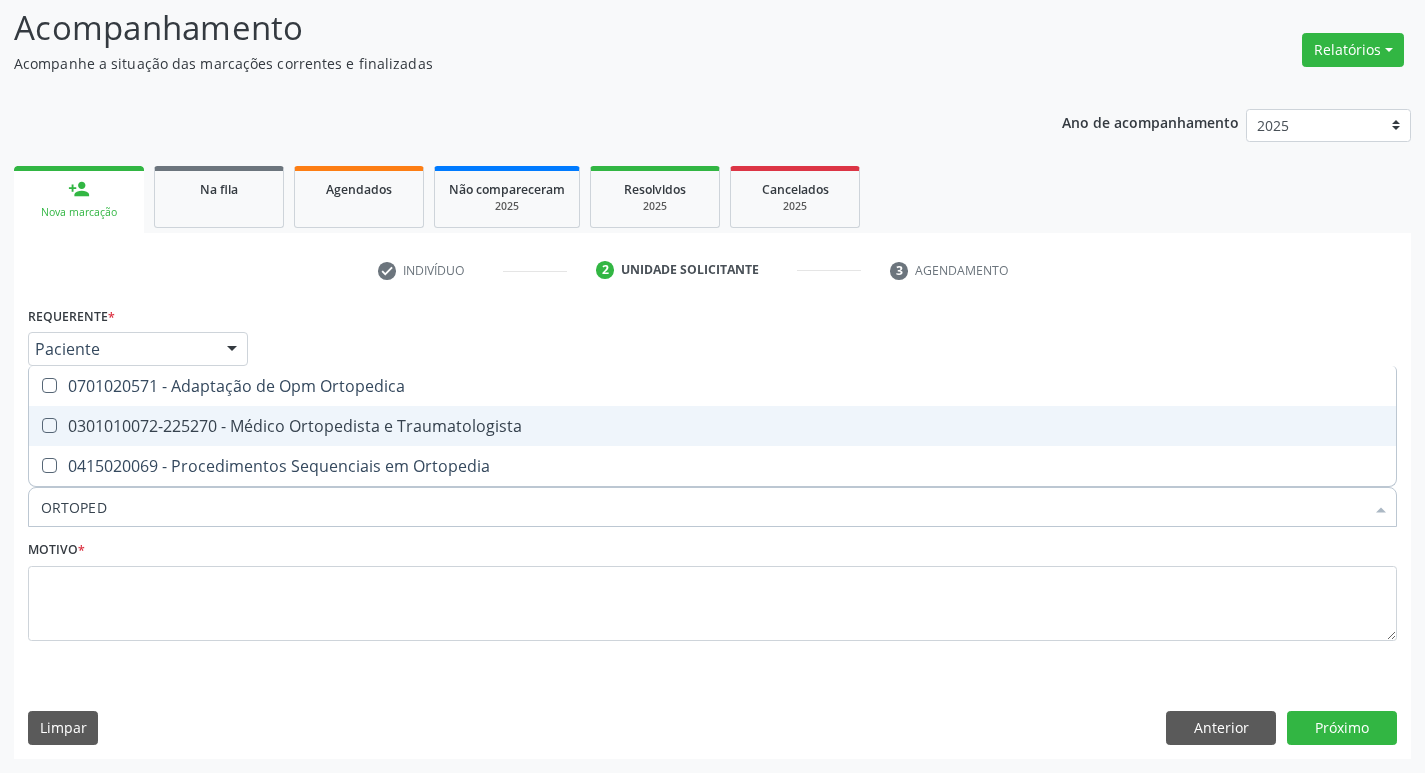 click on "0301010072-225270 - Médico Ortopedista e Traumatologista" at bounding box center (712, 426) 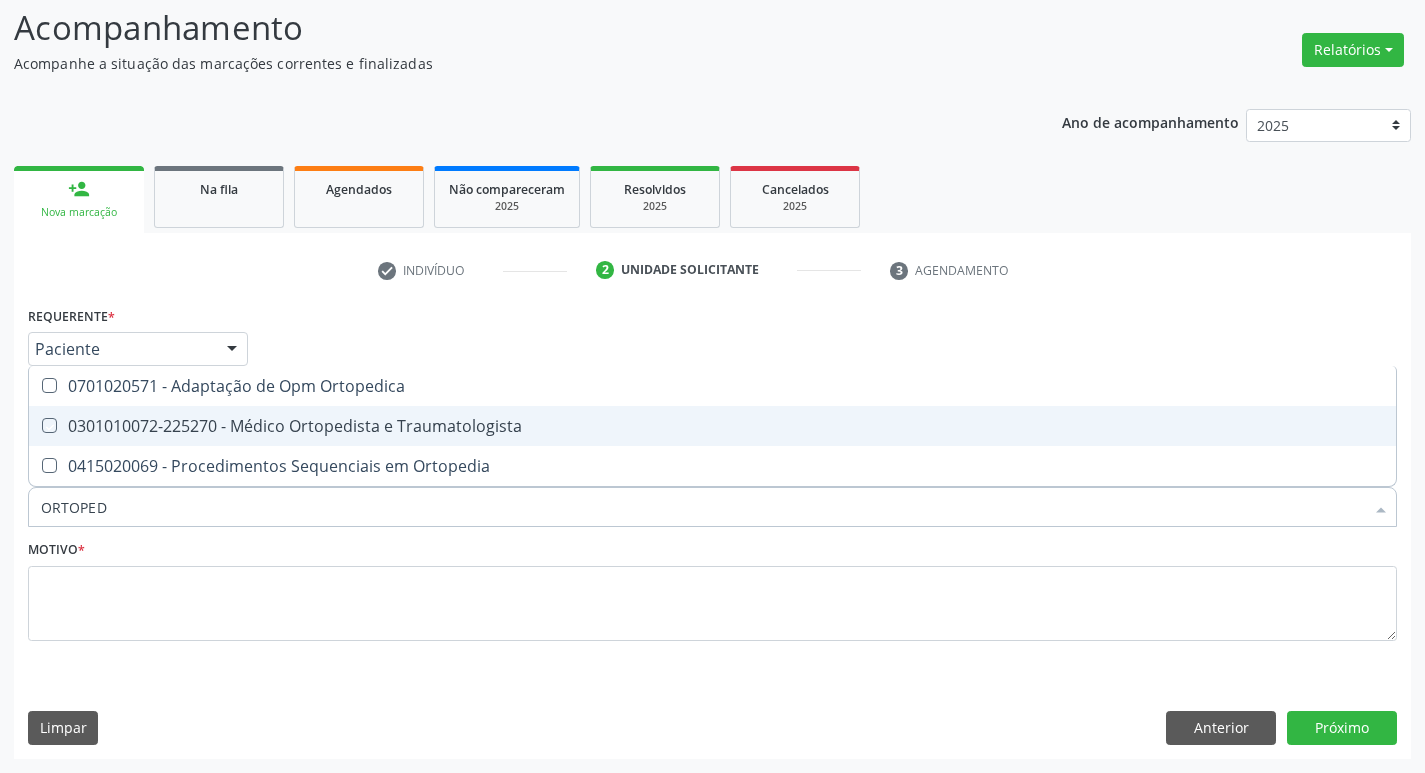 checkbox on "true" 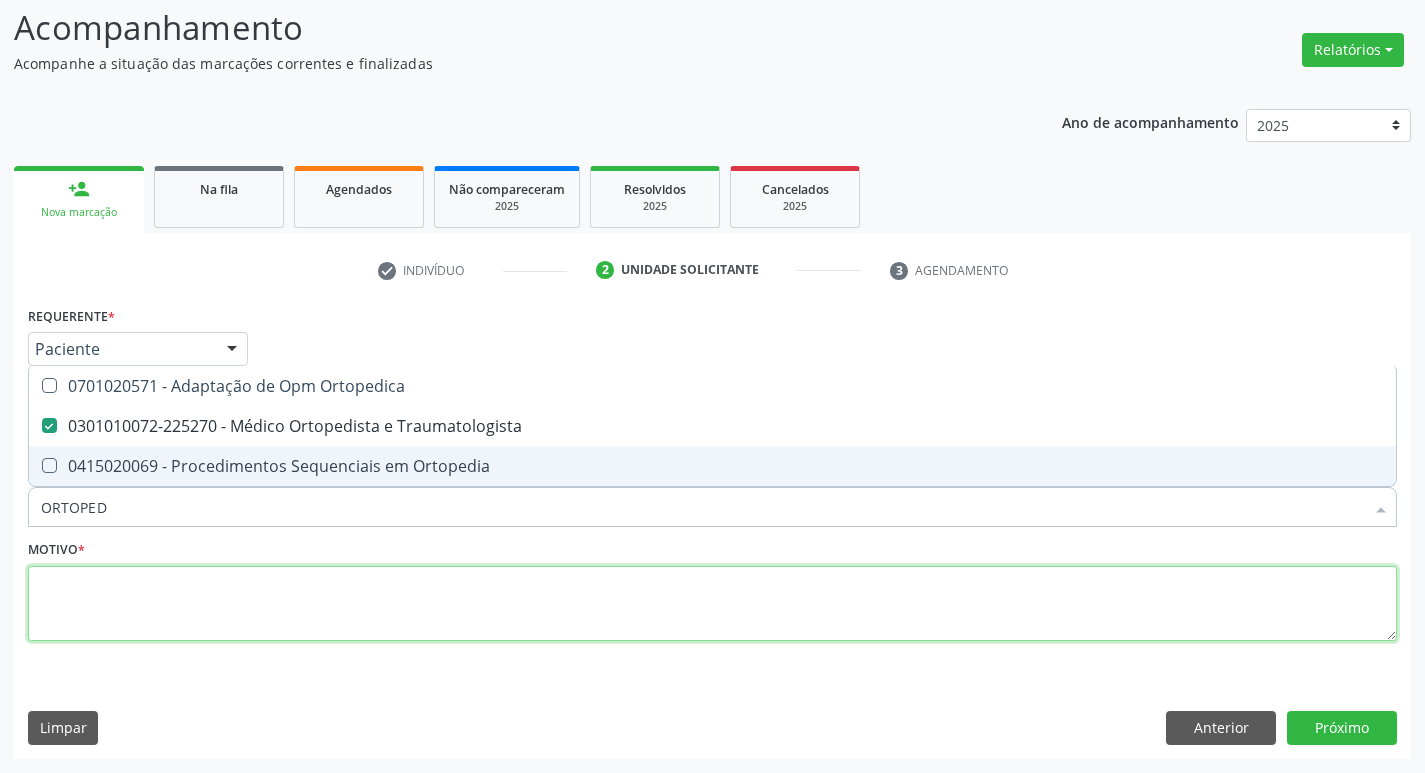 click at bounding box center (712, 604) 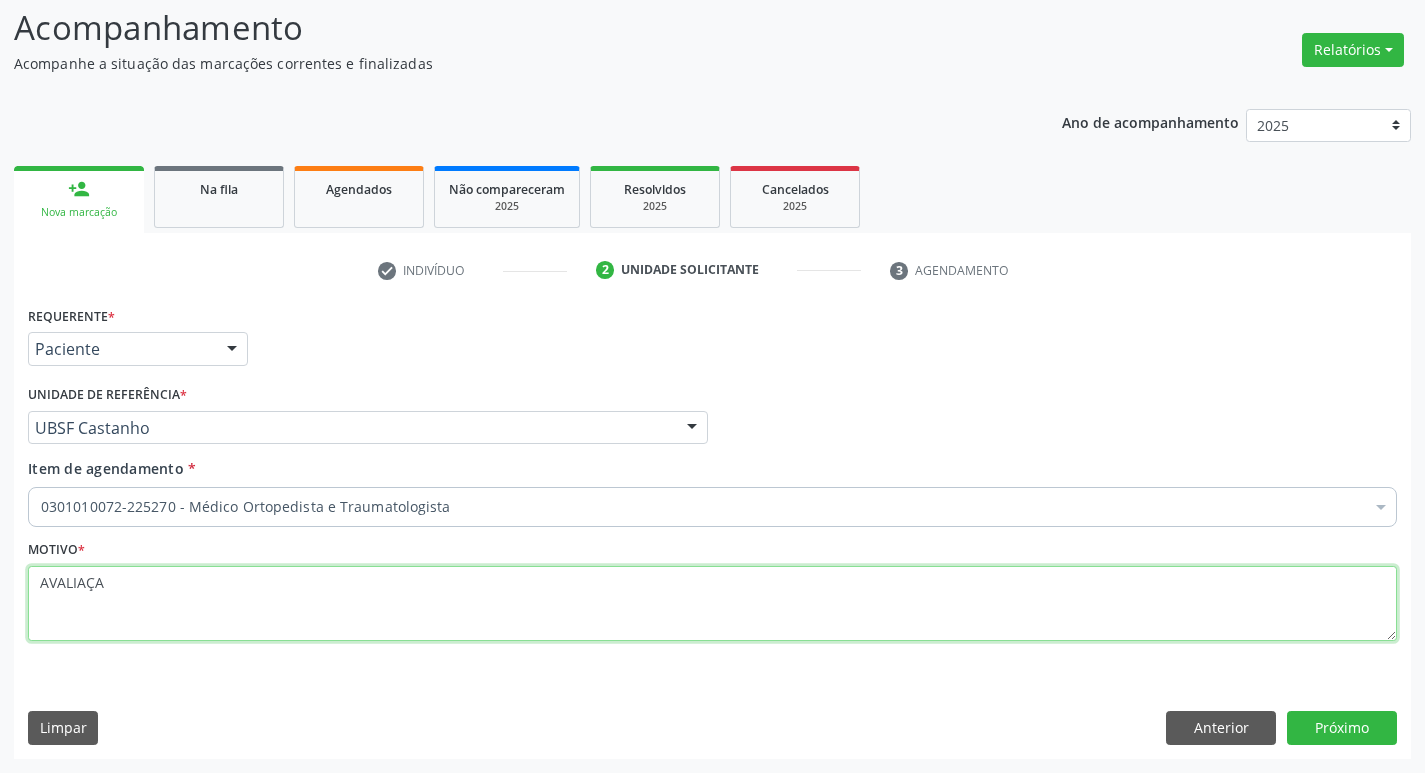 type on "AVALIAÇAO" 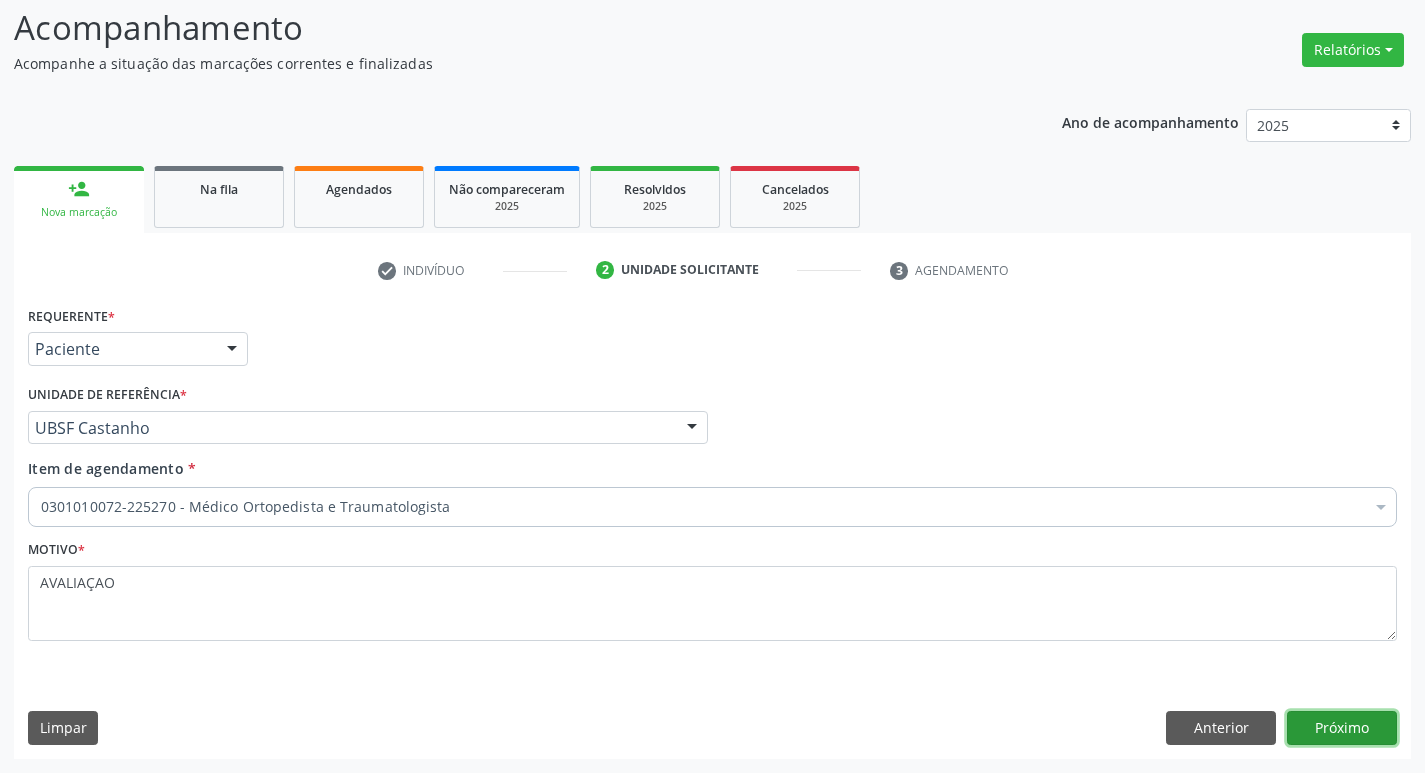 click on "Próximo" at bounding box center (1342, 728) 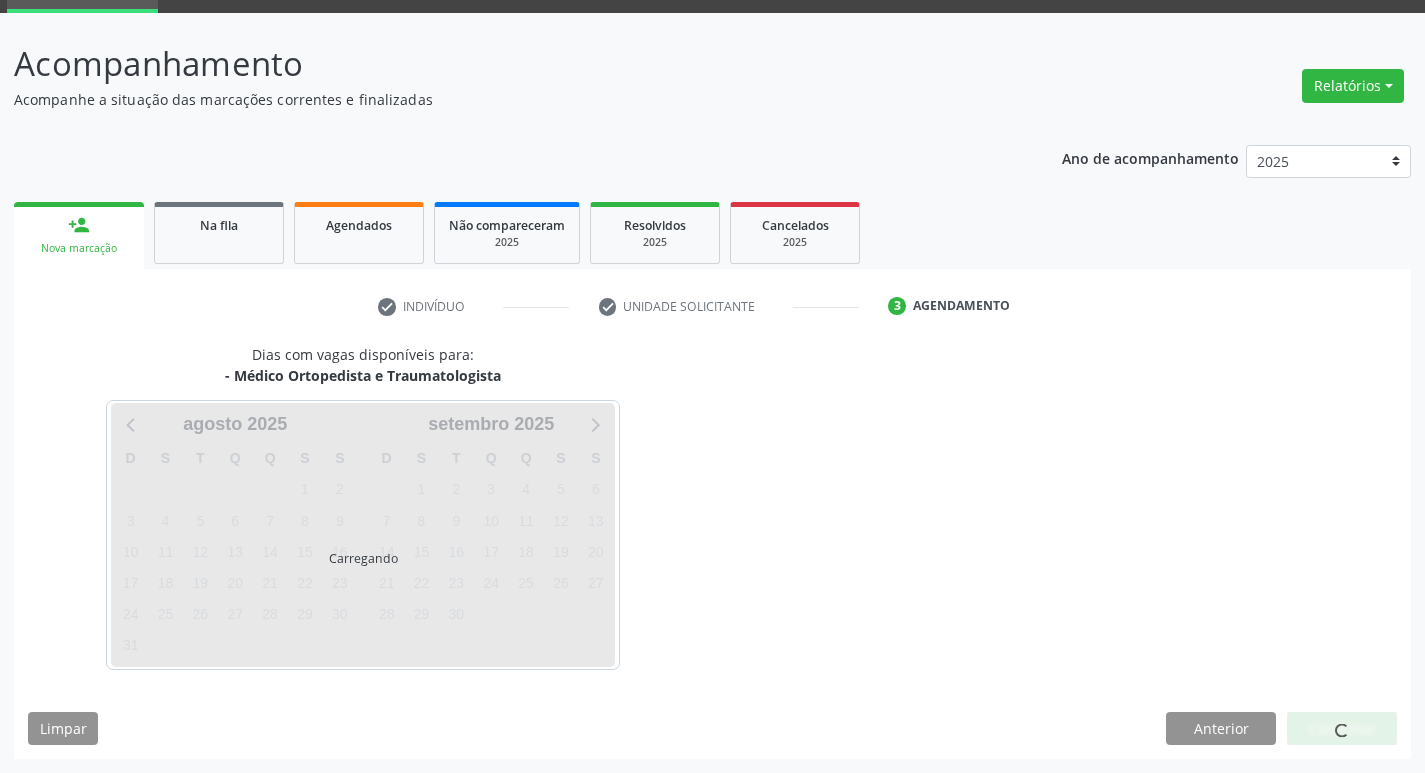 scroll, scrollTop: 97, scrollLeft: 0, axis: vertical 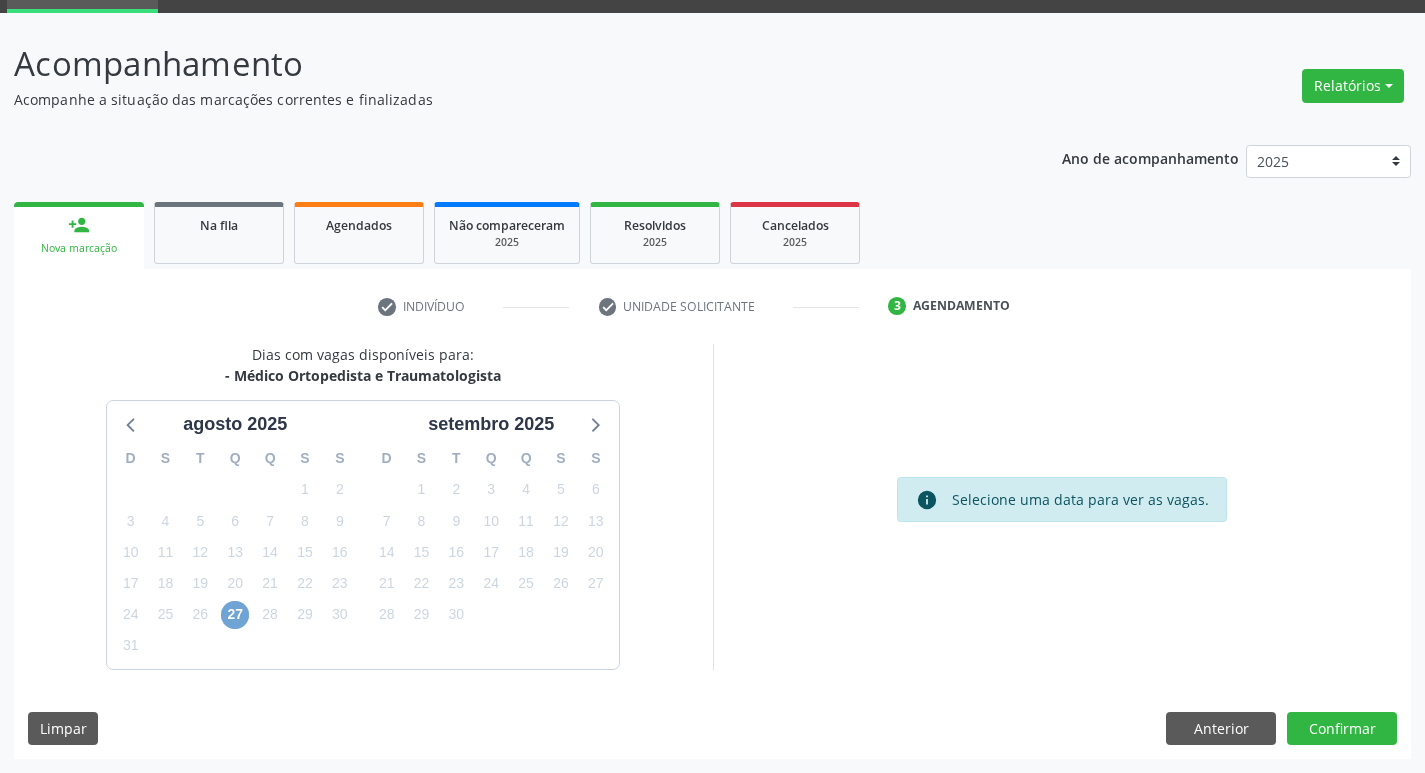 click on "27" at bounding box center [235, 615] 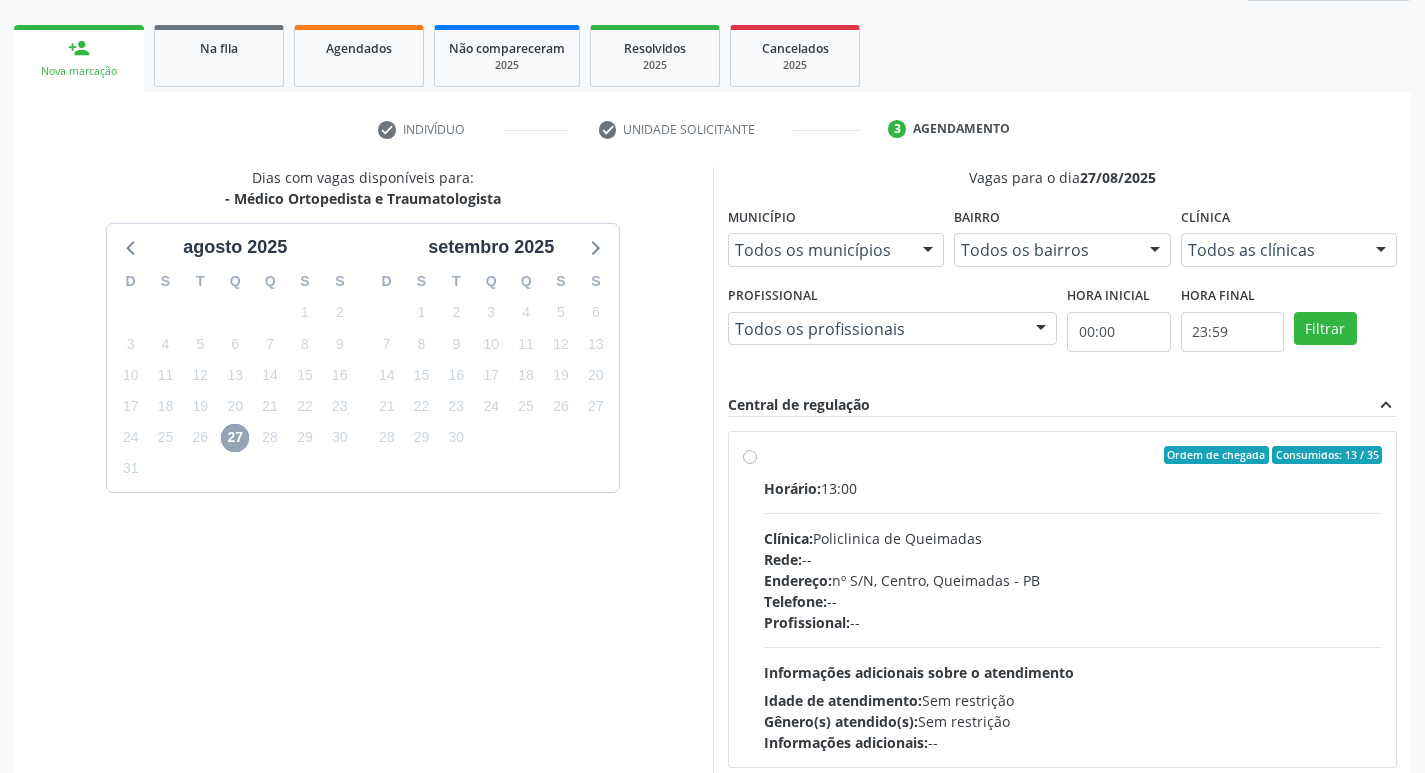 scroll, scrollTop: 386, scrollLeft: 0, axis: vertical 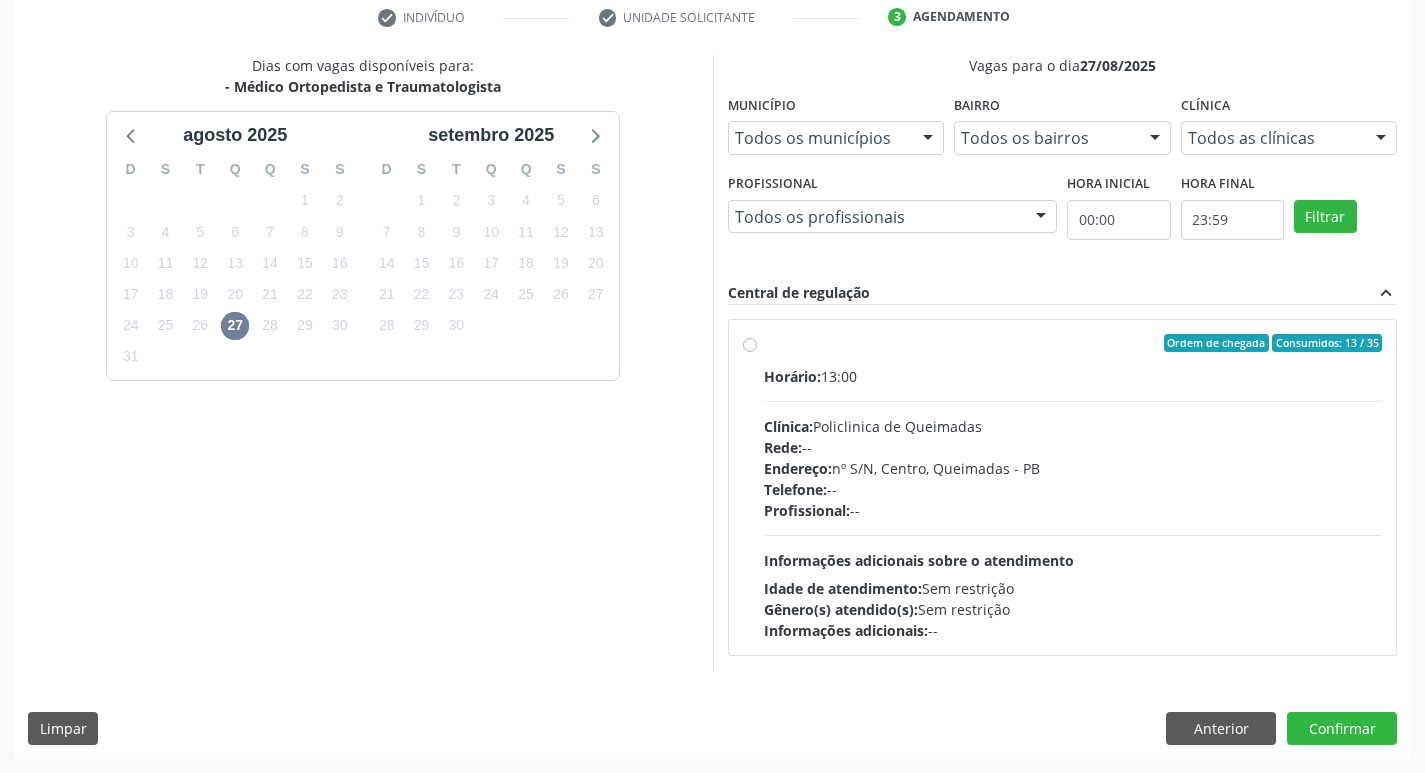 click on "Rede:
--" at bounding box center [1073, 447] 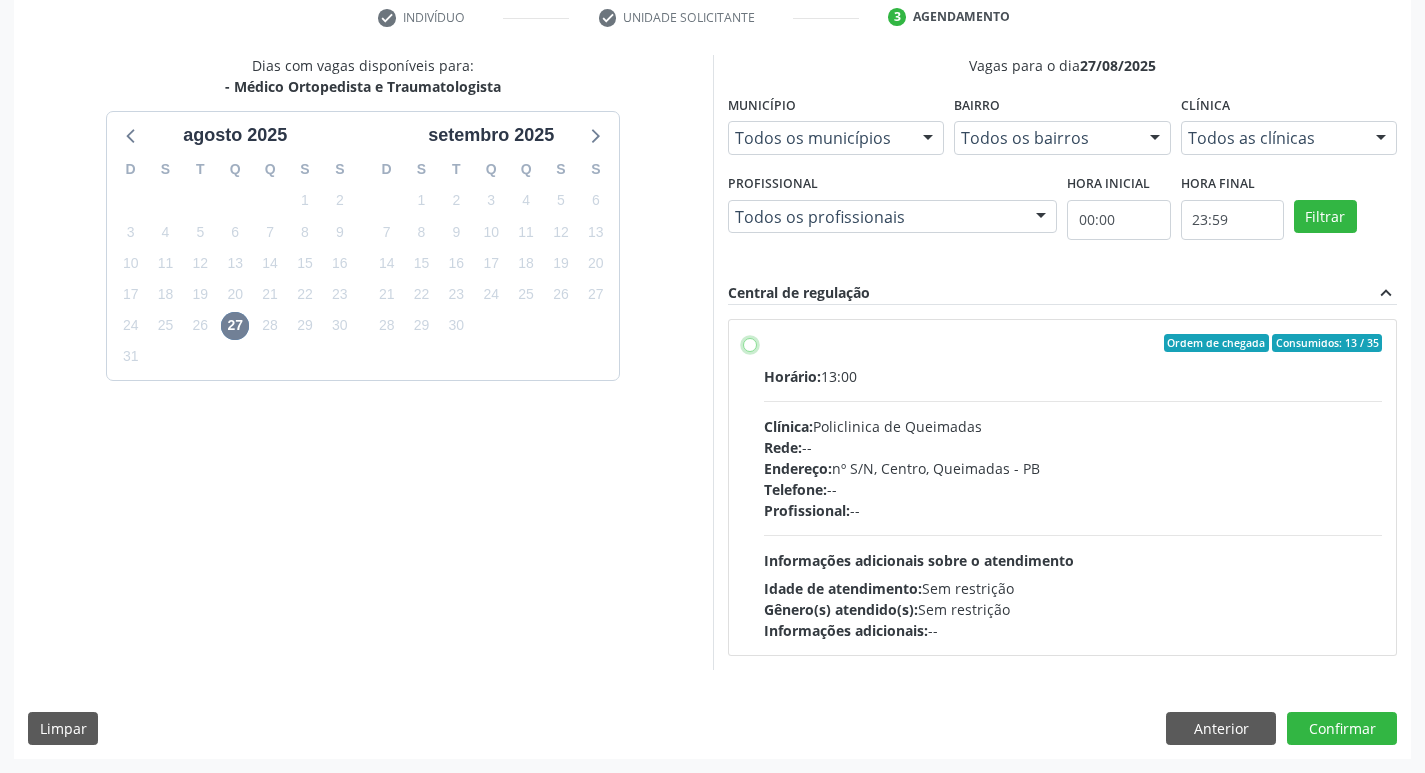 click on "Order of arrival
Consumed: [NUMBER] / [NUMBER]
Time:   [TIME]
Clinic:  [NAME] de [CITY]
Network:
--
Address:   nº S/N, [NAME], [CITY] - [STATE]
Phone:   [PHONE]
Professional:
--
Additional information about the service
Age of service:
No restriction
Gender(s) served:
No restriction
Additional information:
--" at bounding box center [750, 343] 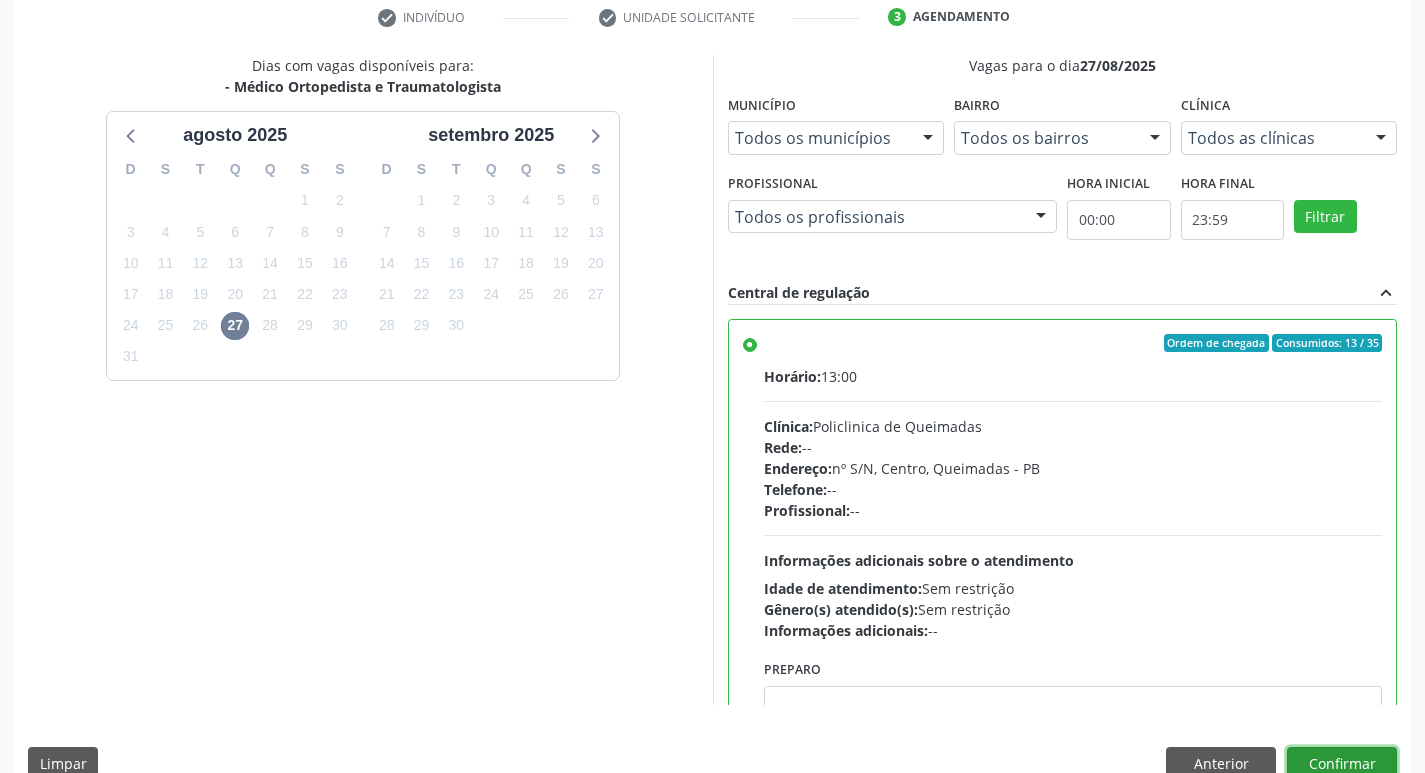click on "Confirmar" at bounding box center [1342, 764] 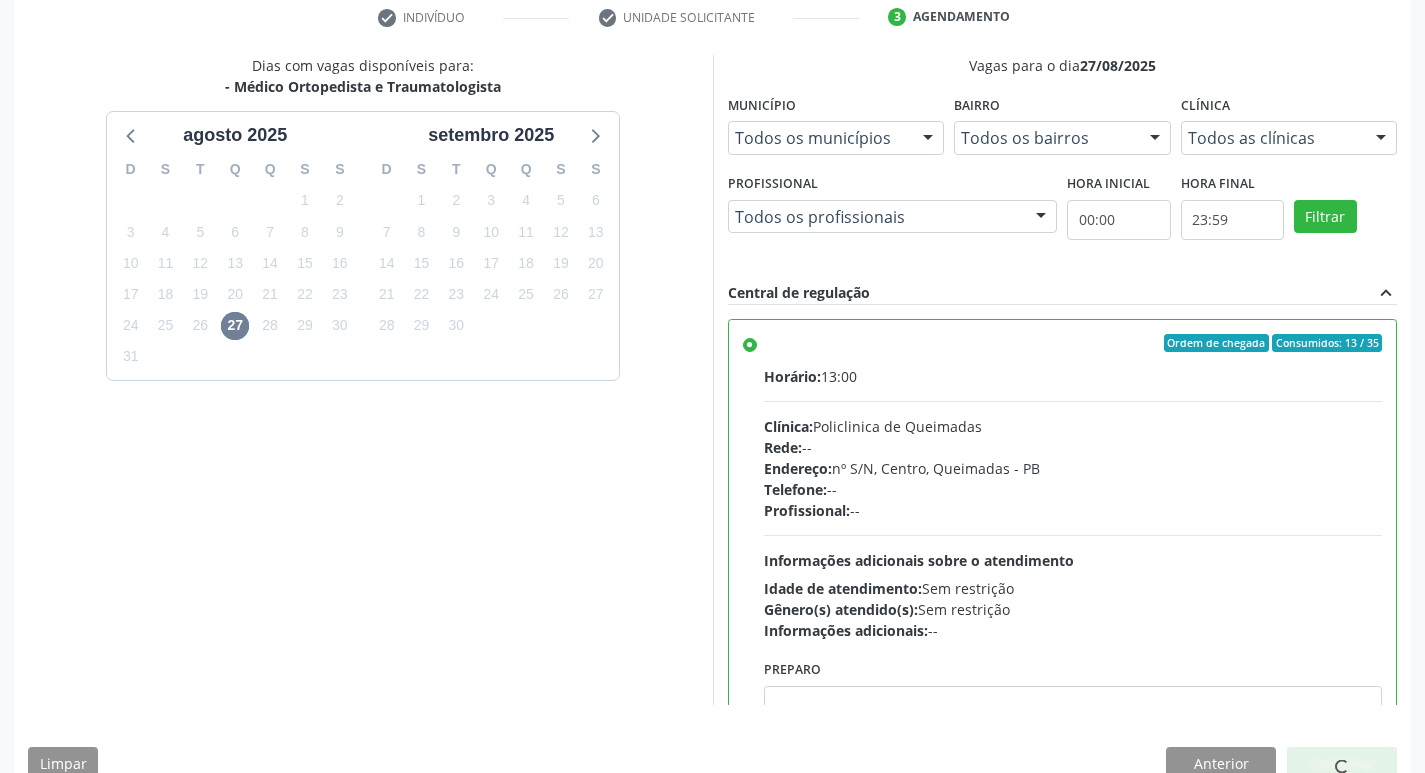 scroll, scrollTop: 0, scrollLeft: 0, axis: both 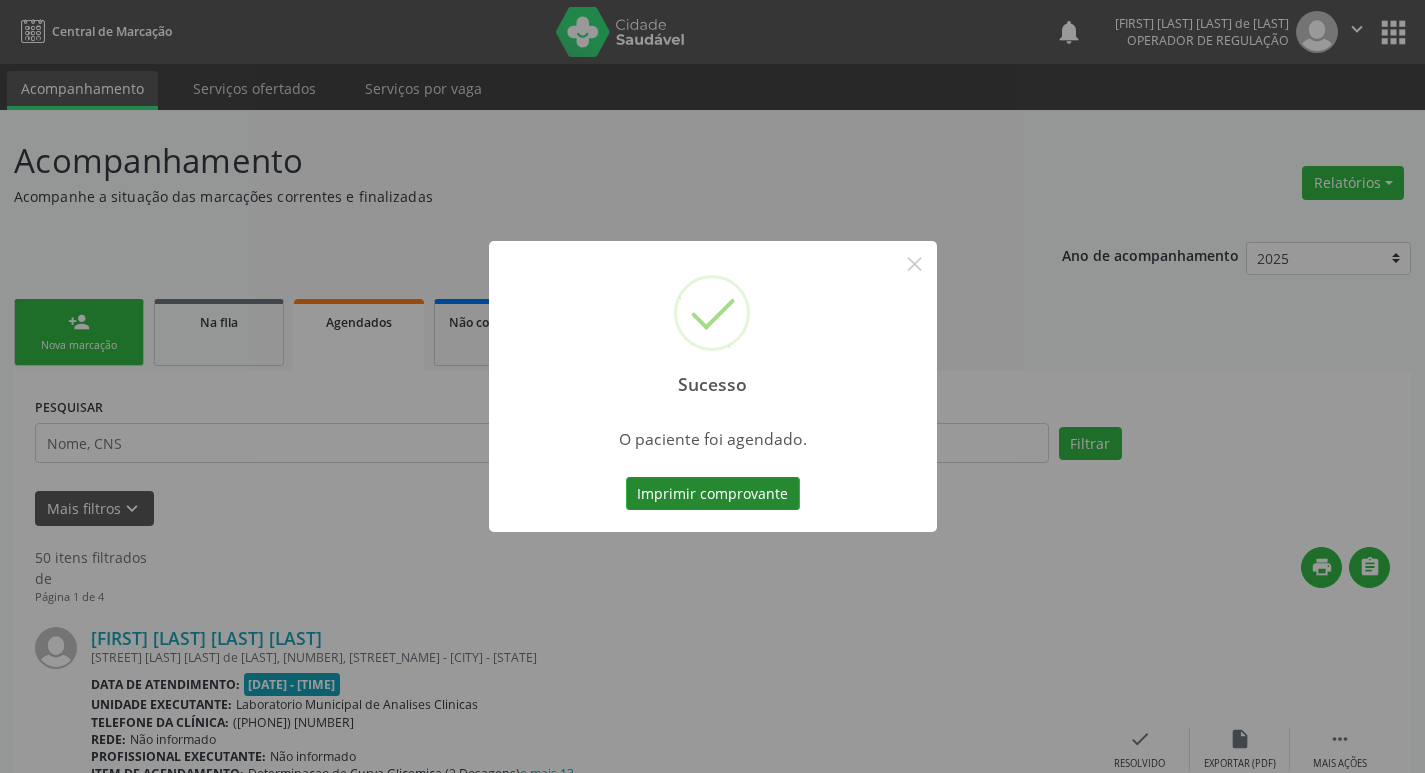 click on "Imprimir comprovante" at bounding box center [713, 494] 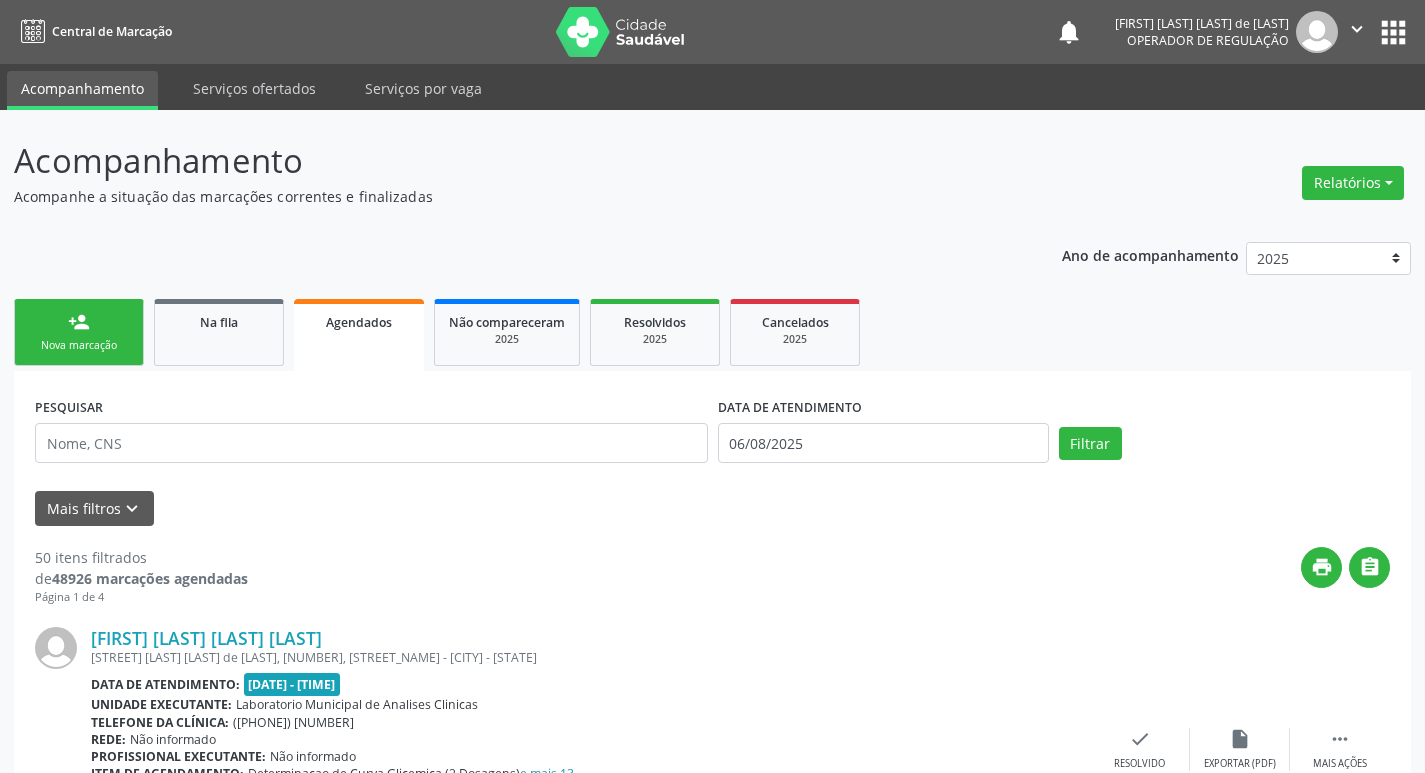 click on "apps" at bounding box center [1393, 32] 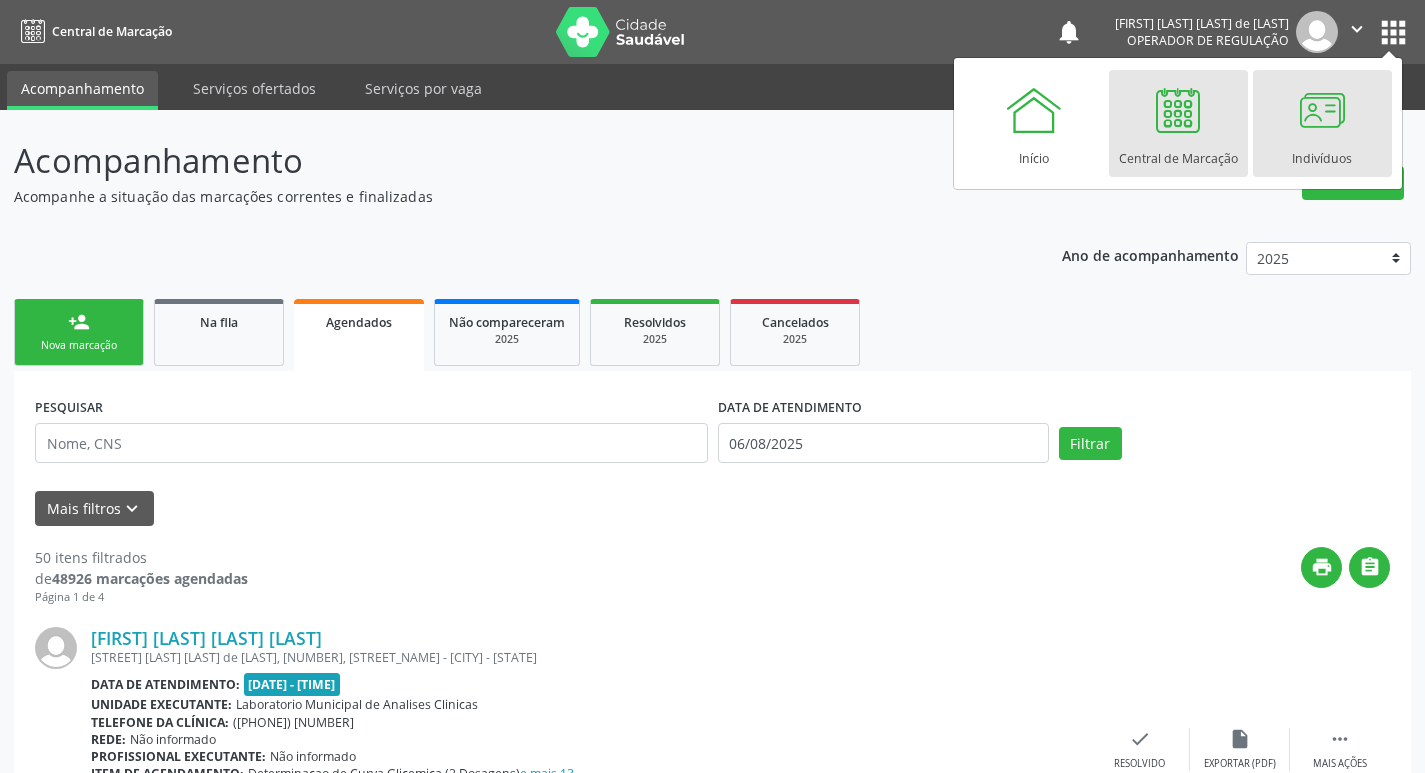 click on "Indivíduos" at bounding box center [1322, 123] 